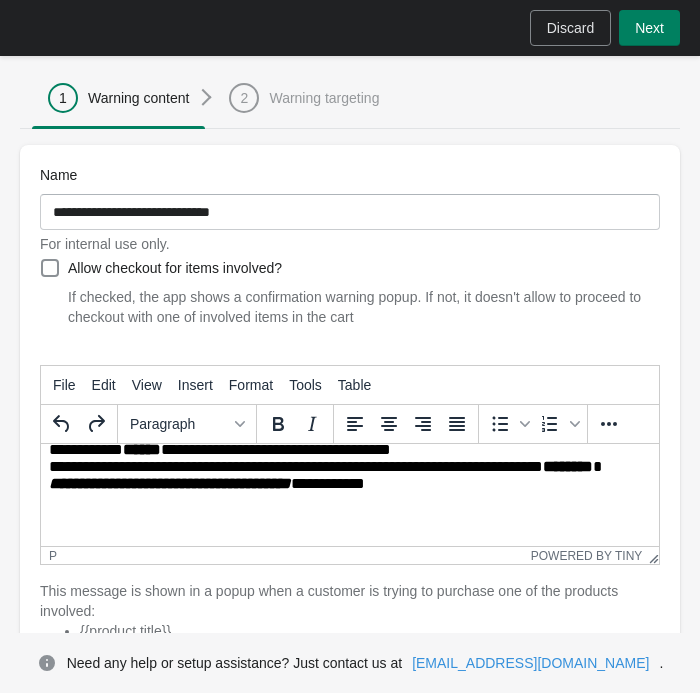 scroll, scrollTop: 0, scrollLeft: 0, axis: both 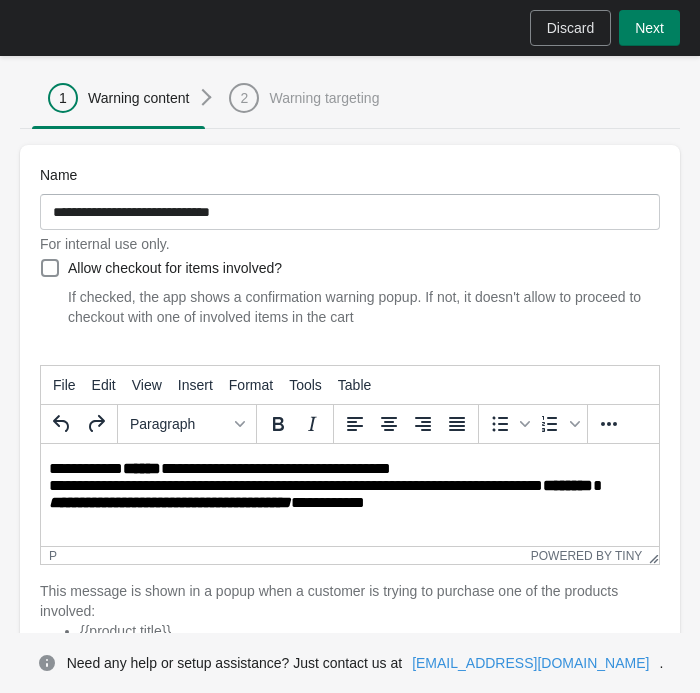 click on "**********" at bounding box center (342, 488) 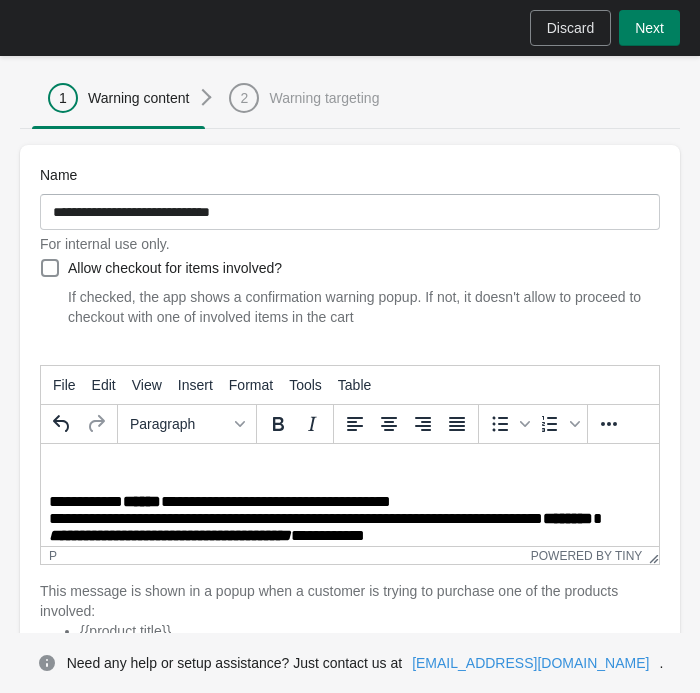 paste 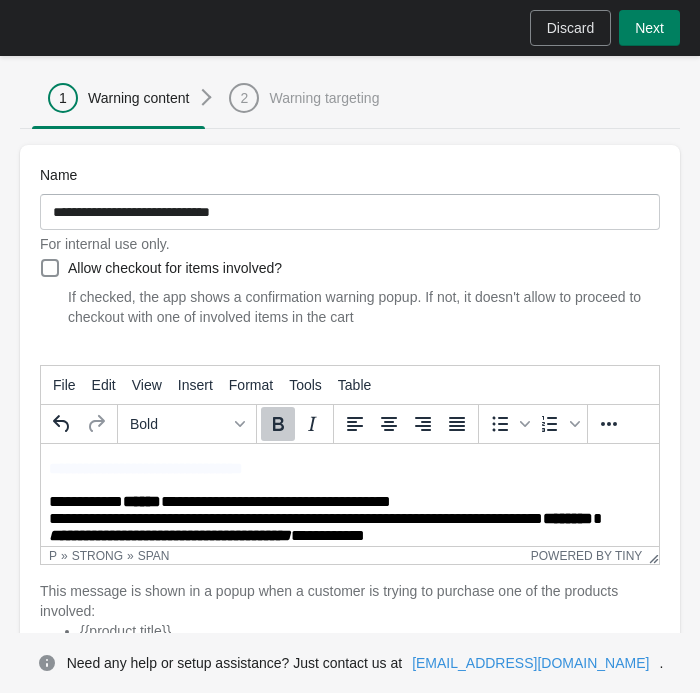 click on "**********" at bounding box center (152, 468) 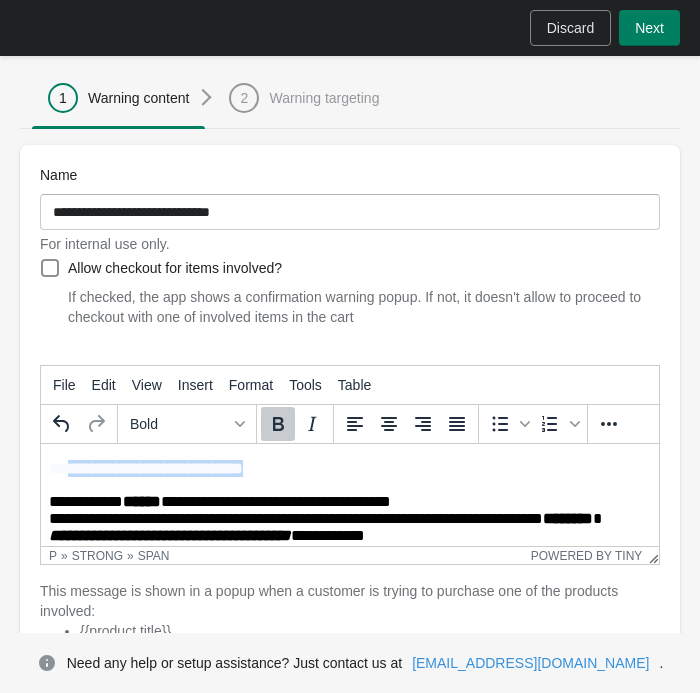drag, startPoint x: 68, startPoint y: 471, endPoint x: 304, endPoint y: 472, distance: 236.00212 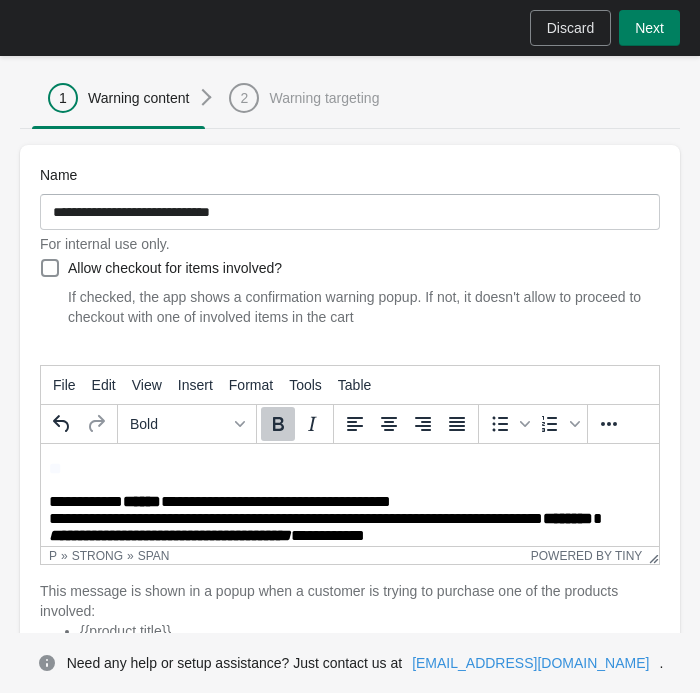 click on "**********" at bounding box center [342, 521] 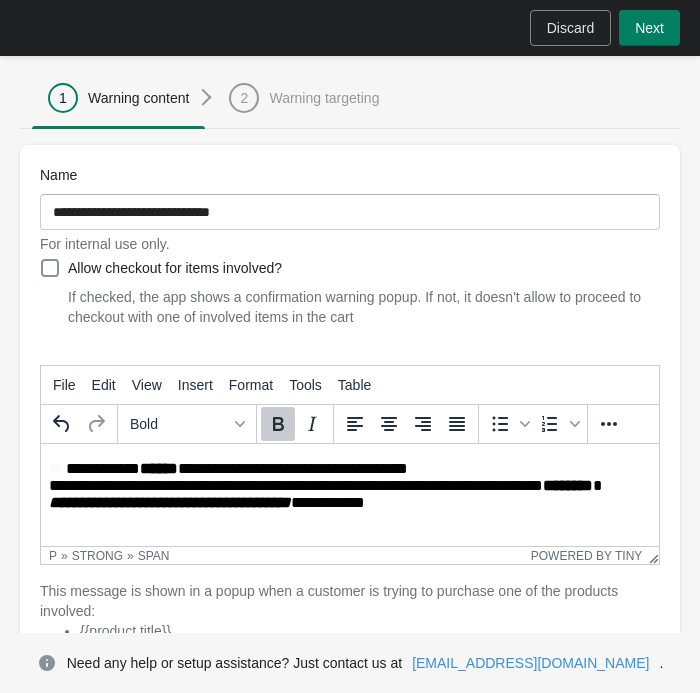 click on "**********" at bounding box center [342, 489] 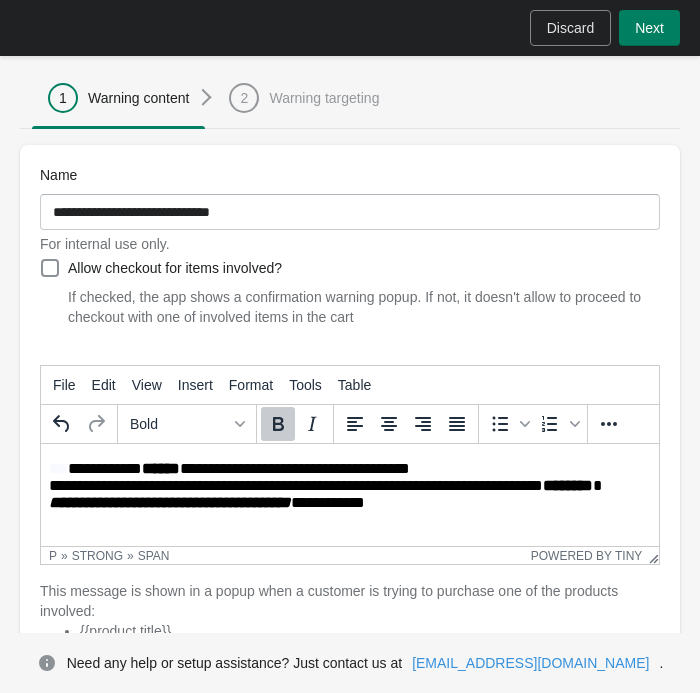 click 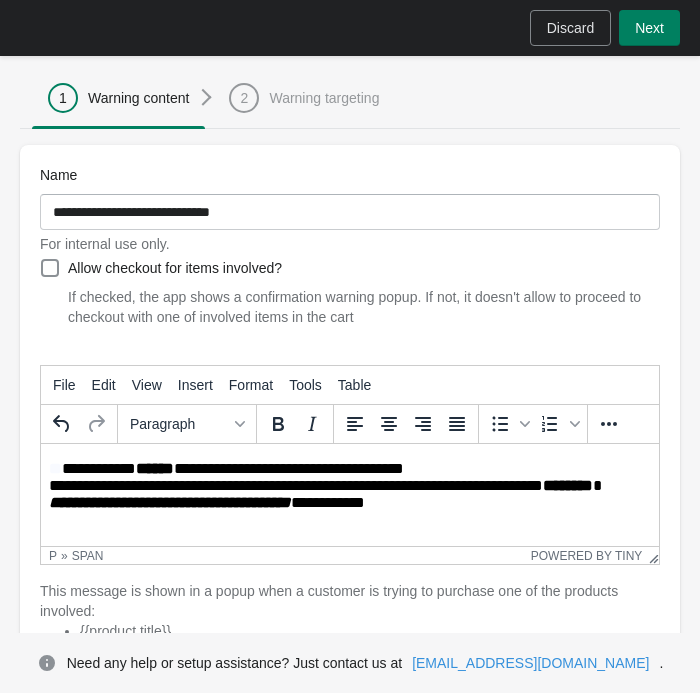 click on "**********" at bounding box center [342, 489] 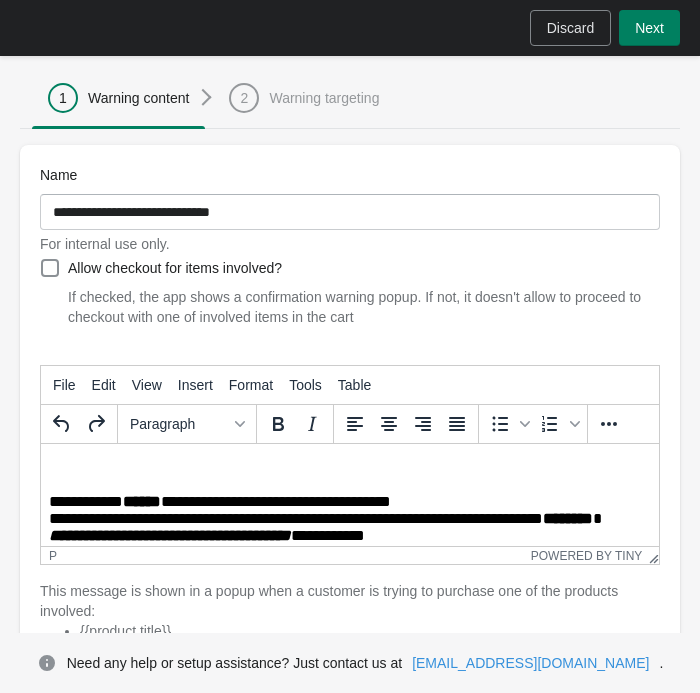 click on "**********" at bounding box center (342, 521) 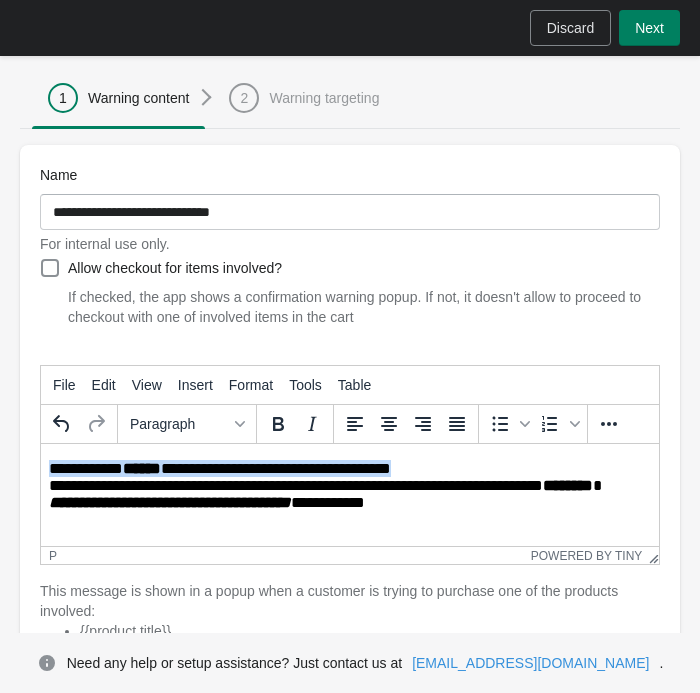 drag, startPoint x: 446, startPoint y: 467, endPoint x: 45, endPoint y: 470, distance: 401.01123 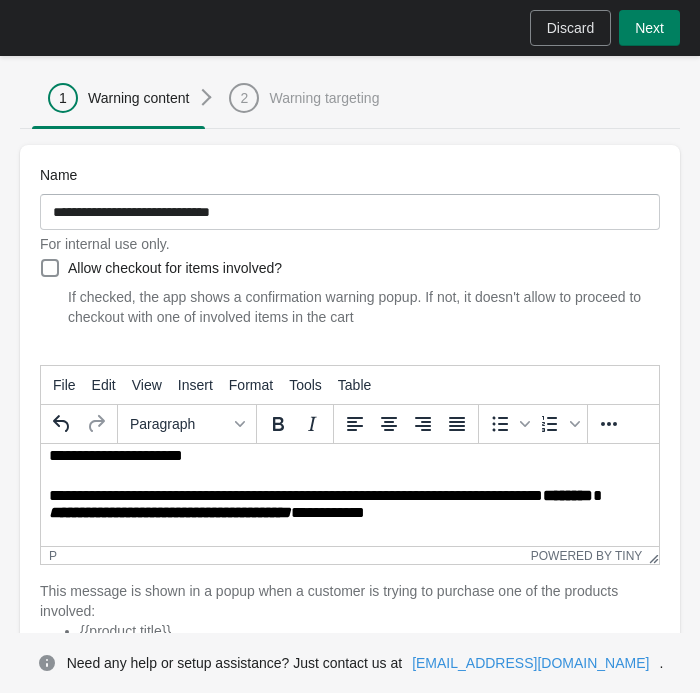 scroll, scrollTop: 7, scrollLeft: 0, axis: vertical 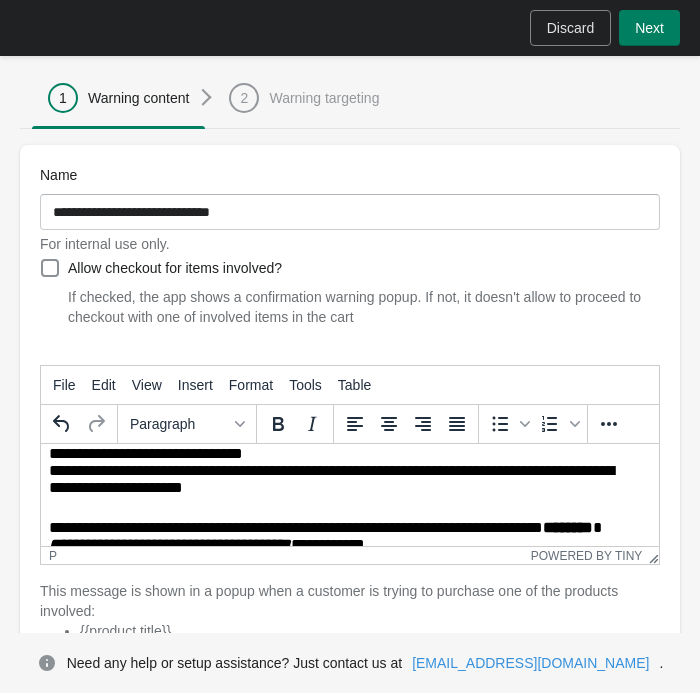 click on "**********" at bounding box center [342, 474] 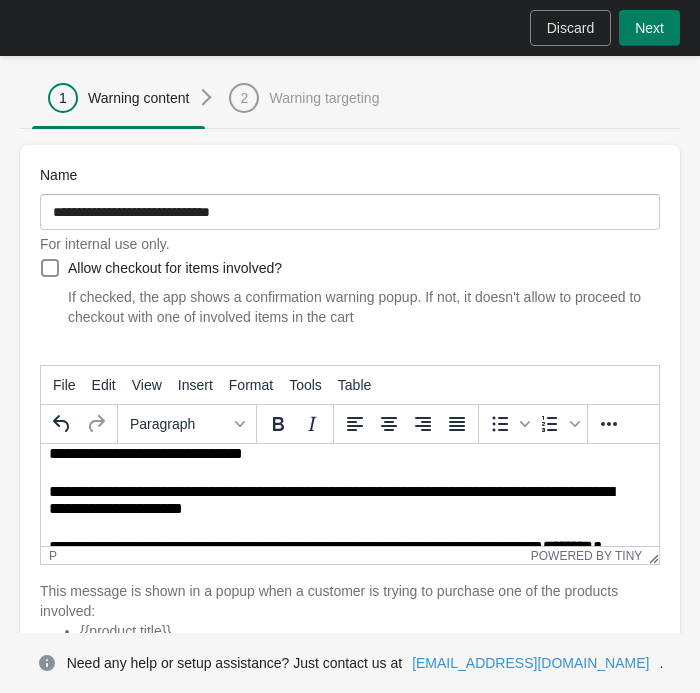 click on "**********" at bounding box center [342, 494] 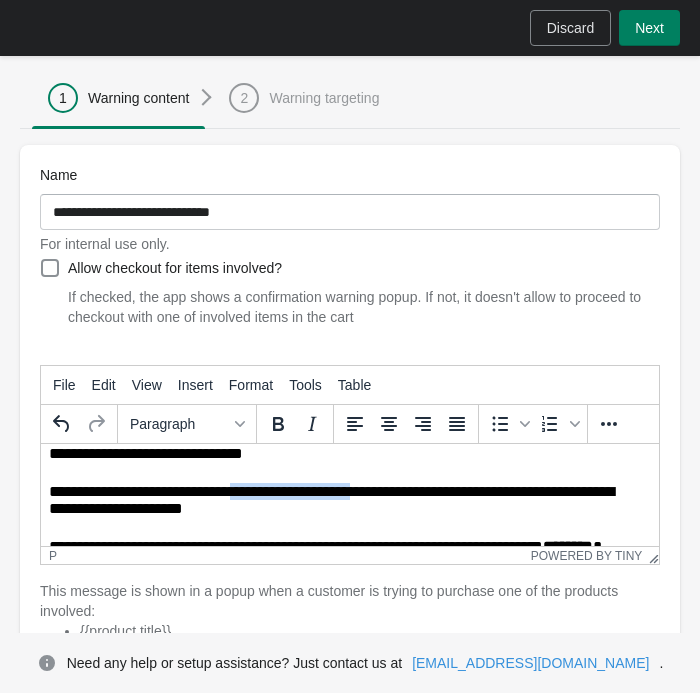 drag, startPoint x: 430, startPoint y: 494, endPoint x: 271, endPoint y: 496, distance: 159.01257 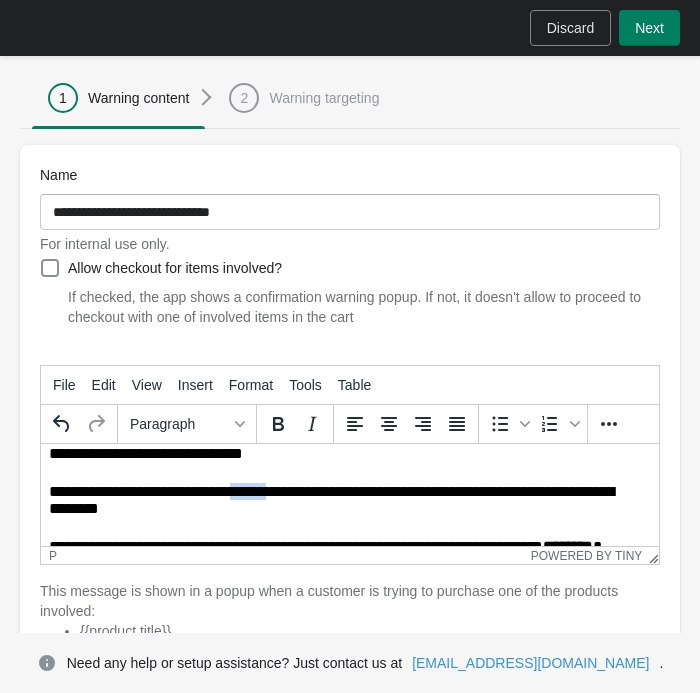 drag, startPoint x: 272, startPoint y: 489, endPoint x: 343, endPoint y: 491, distance: 71.02816 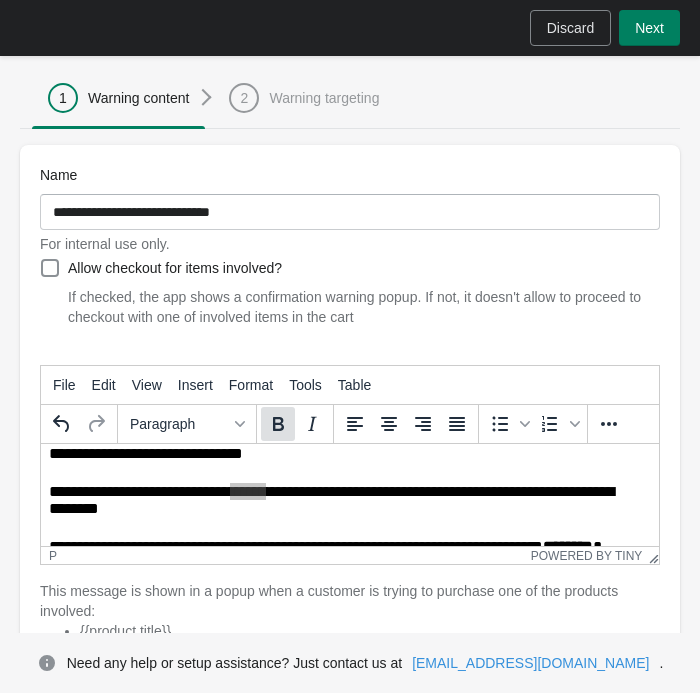 click 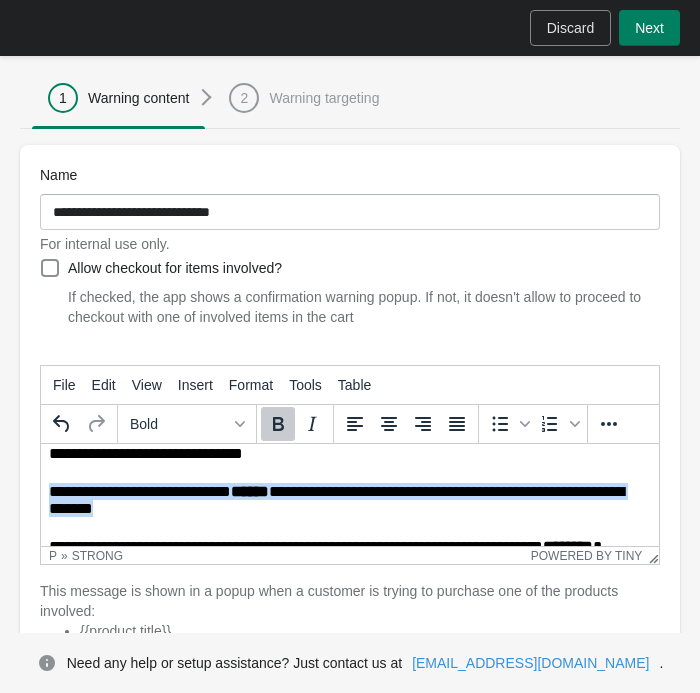 click on "**********" at bounding box center [342, 494] 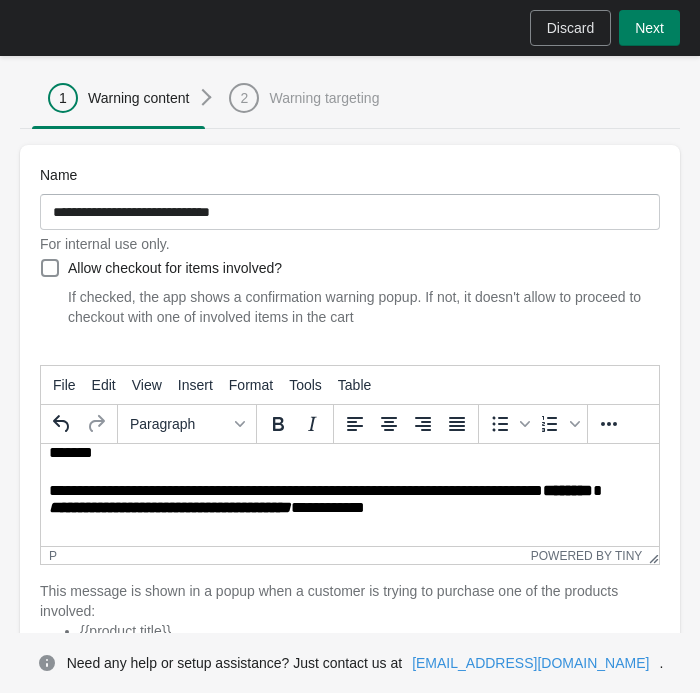 scroll, scrollTop: 65, scrollLeft: 0, axis: vertical 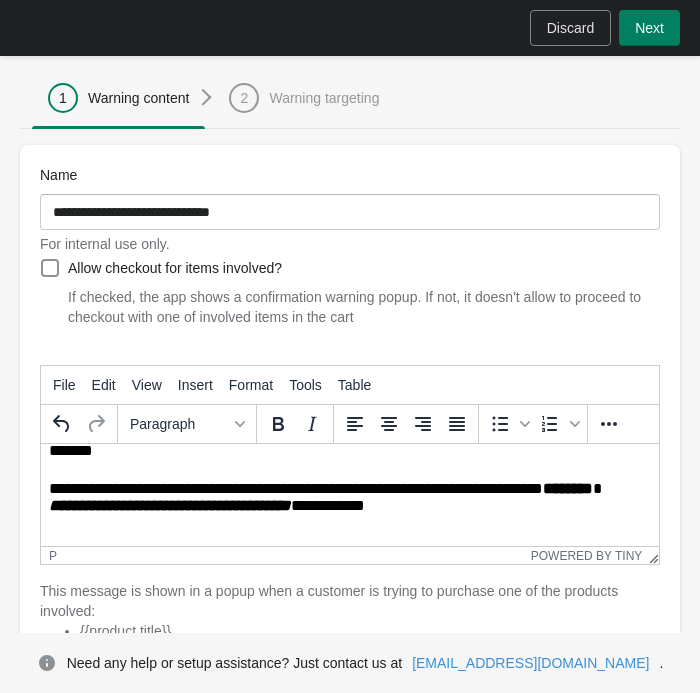 click on "**********" at bounding box center (350, 468) 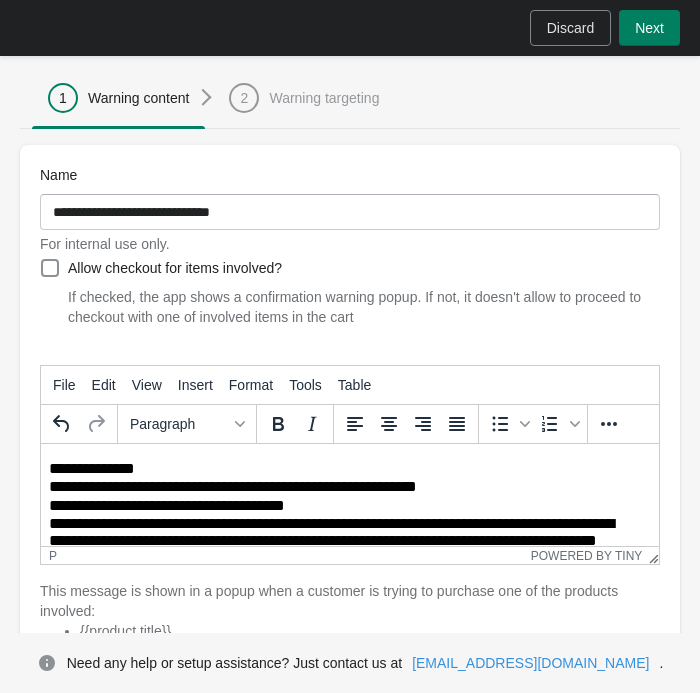 scroll, scrollTop: 94, scrollLeft: 0, axis: vertical 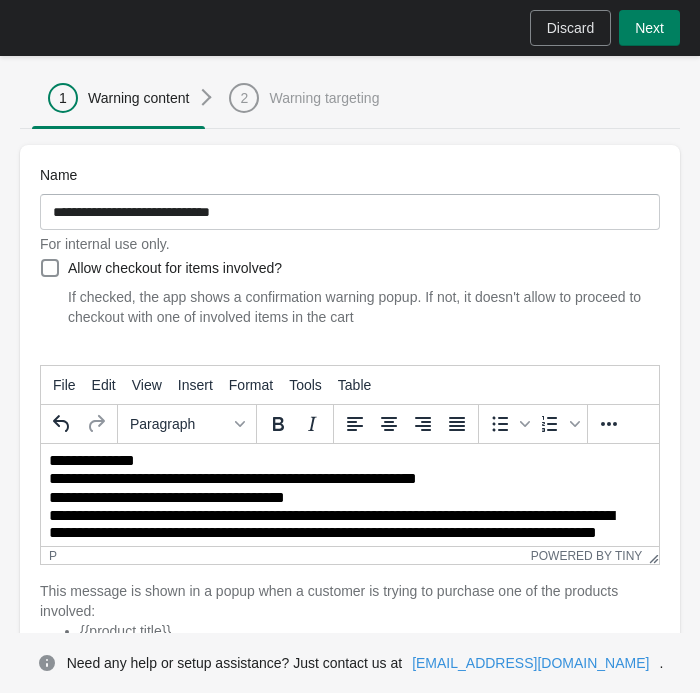 click on "**********" at bounding box center (342, 461) 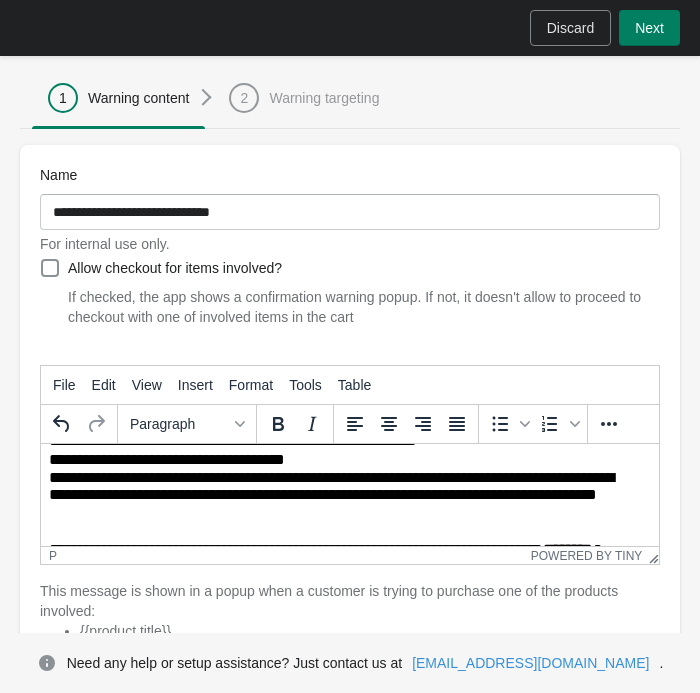 scroll, scrollTop: 124, scrollLeft: 0, axis: vertical 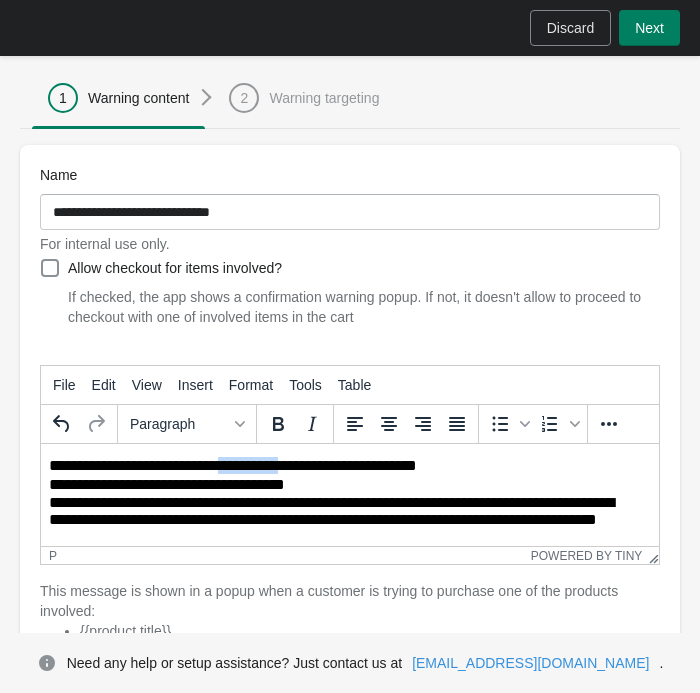 drag, startPoint x: 250, startPoint y: 467, endPoint x: 334, endPoint y: 466, distance: 84.00595 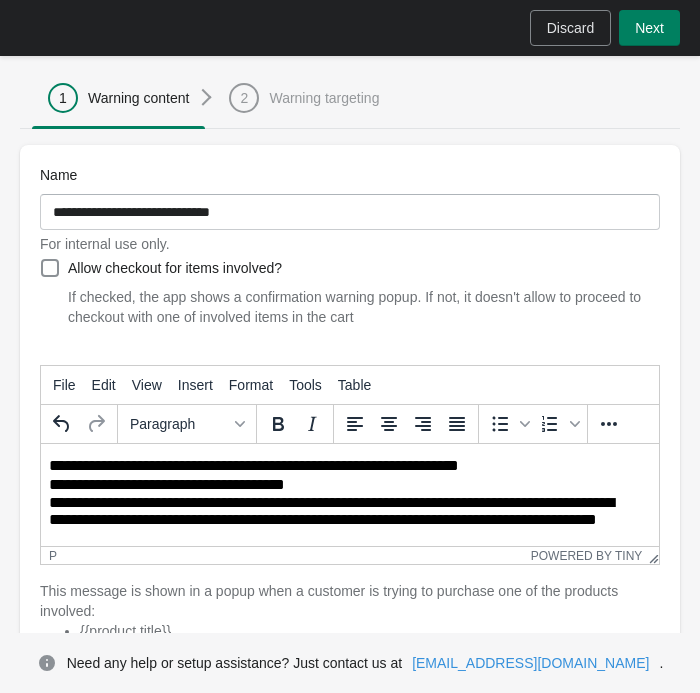 click on "**********" at bounding box center (342, 466) 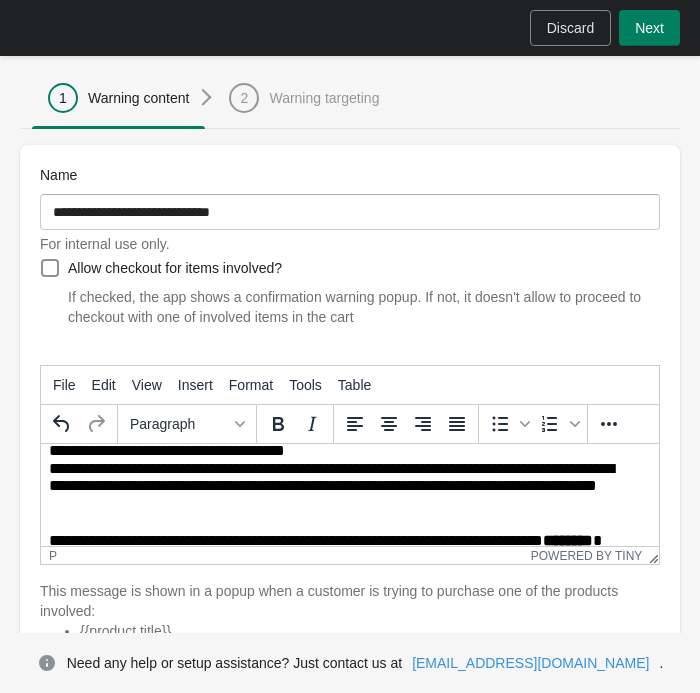 scroll, scrollTop: 122, scrollLeft: 0, axis: vertical 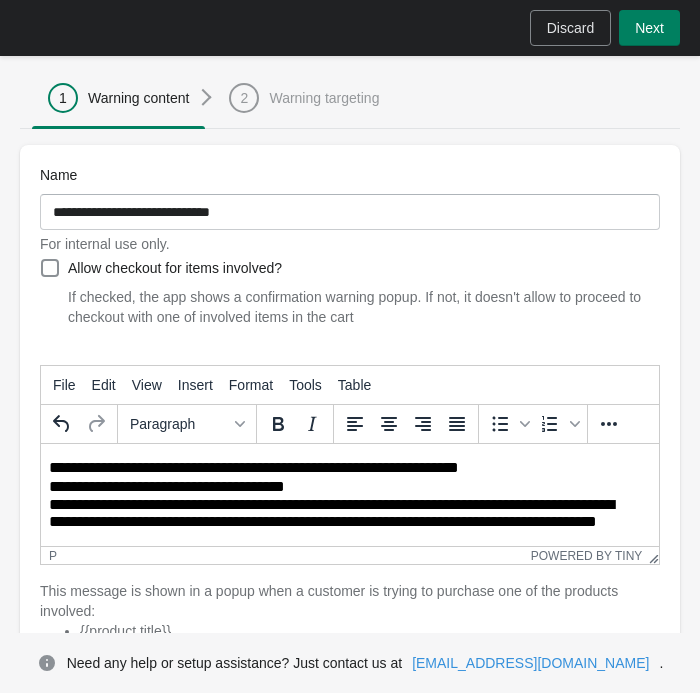 click on "**********" at bounding box center [342, 487] 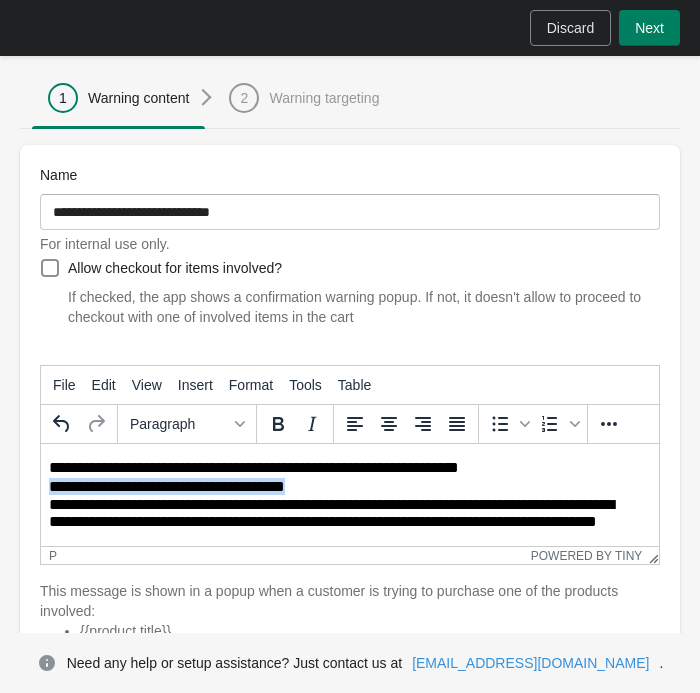 drag, startPoint x: 314, startPoint y: 495, endPoint x: 53, endPoint y: 493, distance: 261.00766 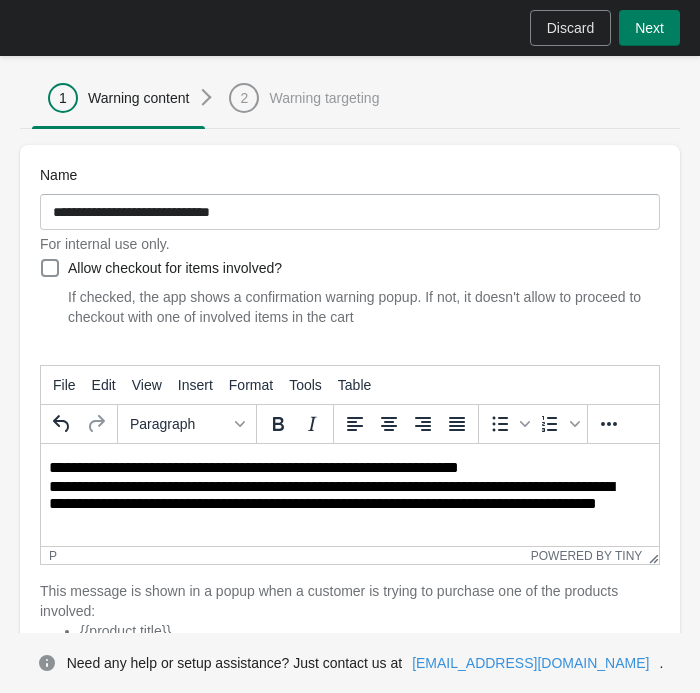 click on "**********" at bounding box center [342, 506] 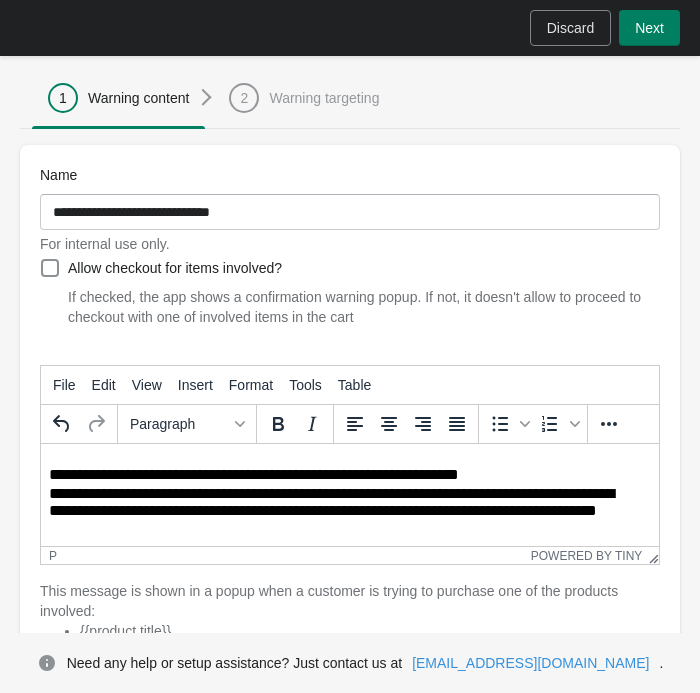 scroll, scrollTop: 111, scrollLeft: 0, axis: vertical 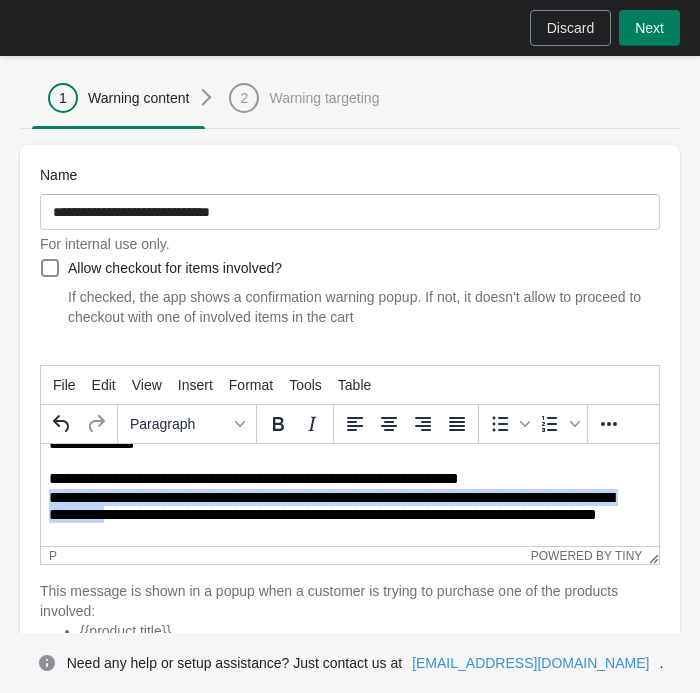 drag, startPoint x: 248, startPoint y: 520, endPoint x: 50, endPoint y: 502, distance: 198.8165 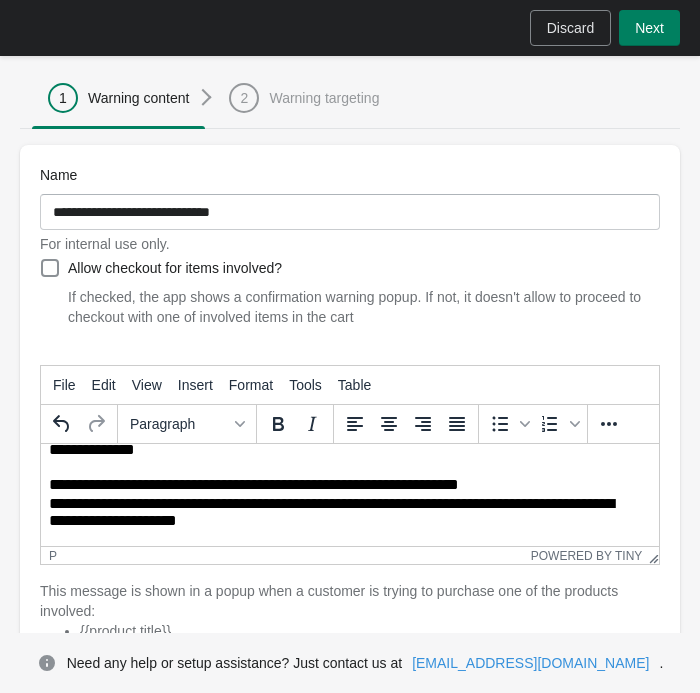 scroll, scrollTop: 106, scrollLeft: 0, axis: vertical 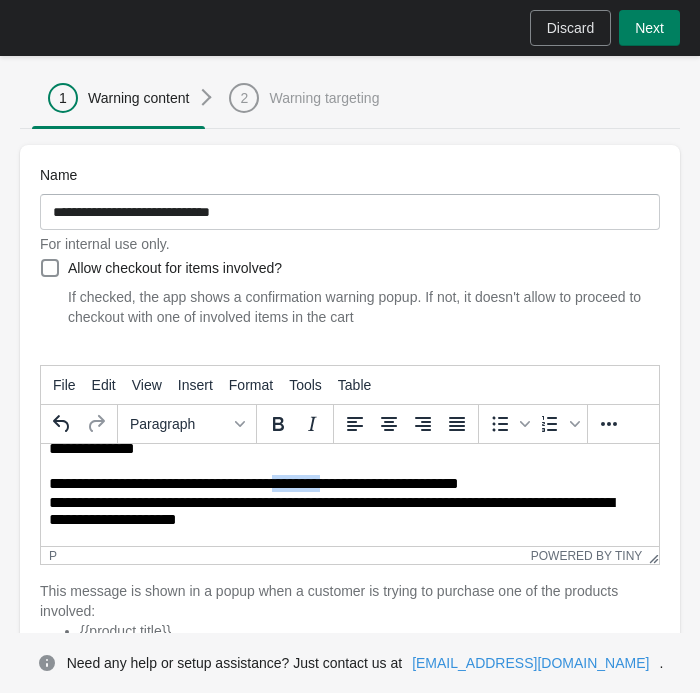 drag, startPoint x: 372, startPoint y: 487, endPoint x: 306, endPoint y: 488, distance: 66.007576 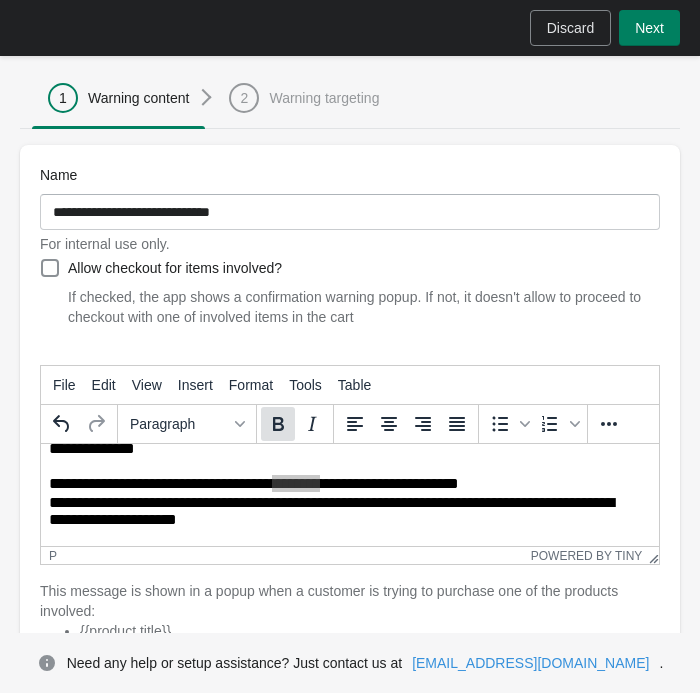 click 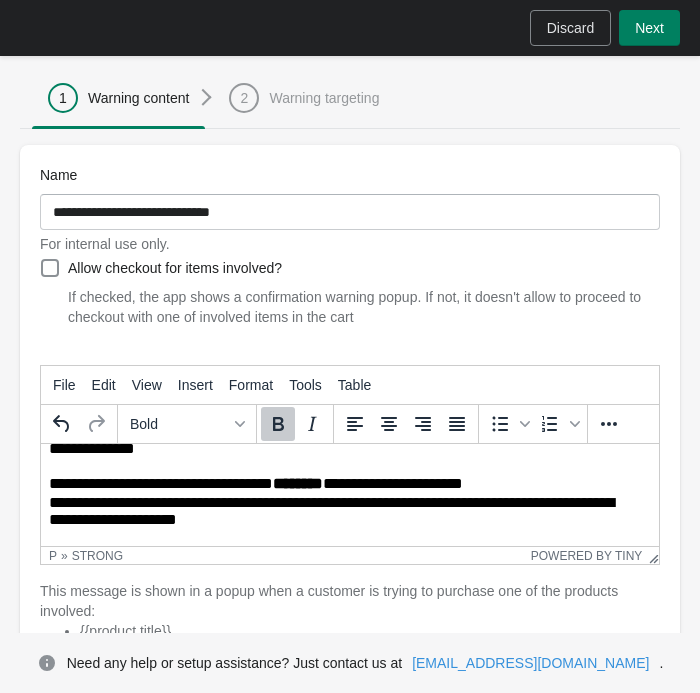 click on "**********" at bounding box center [342, 449] 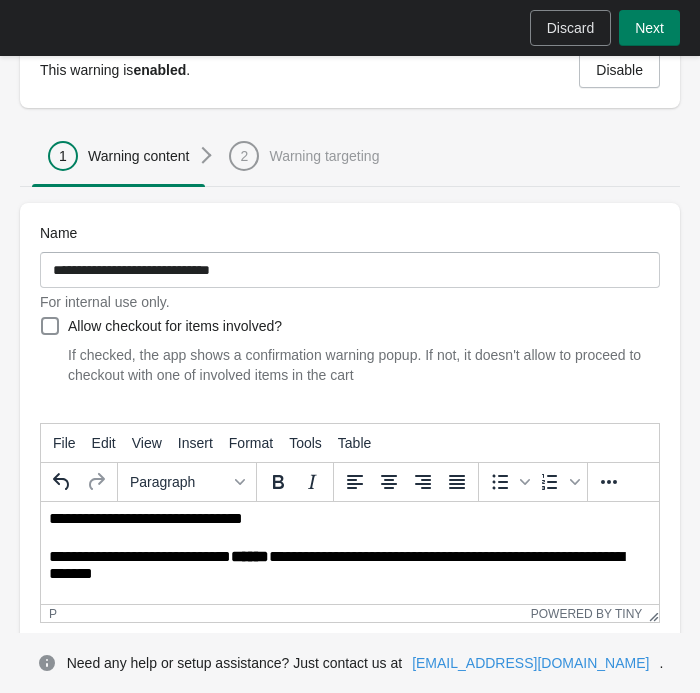 scroll, scrollTop: 25, scrollLeft: 0, axis: vertical 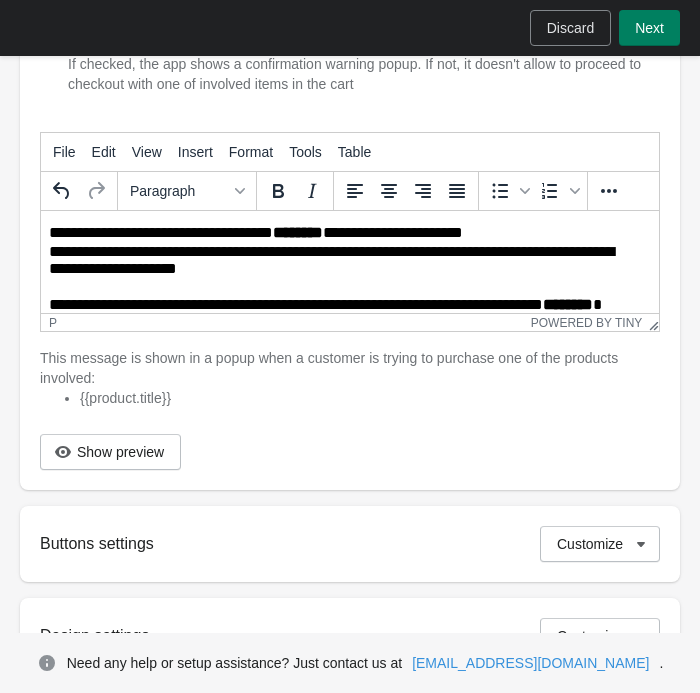 click on "**********" at bounding box center [342, 261] 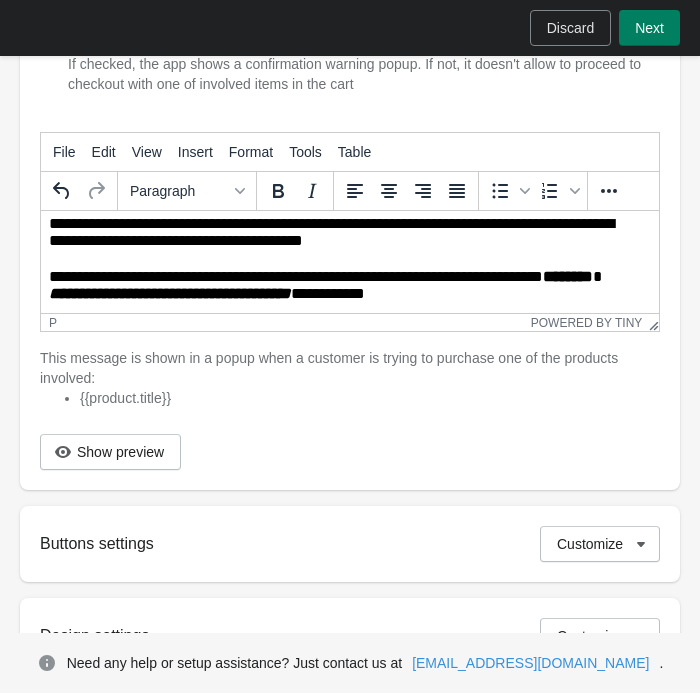 scroll, scrollTop: 165, scrollLeft: 0, axis: vertical 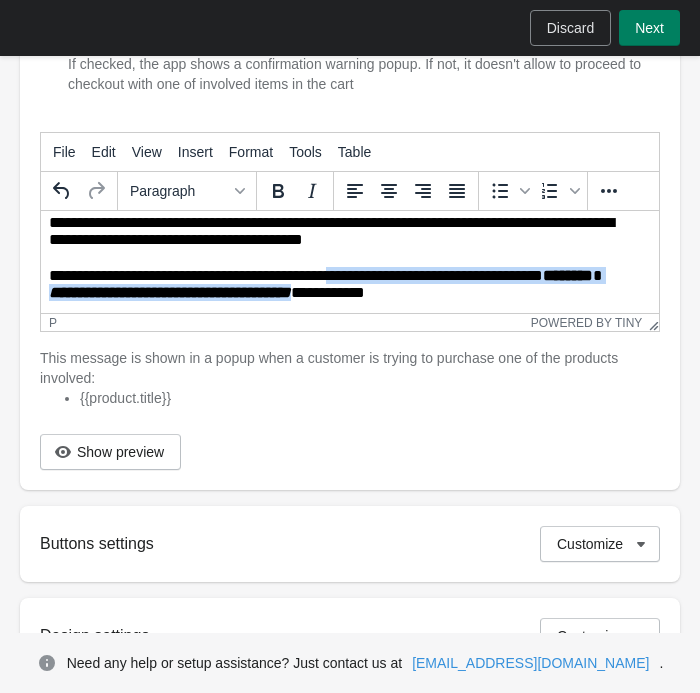 drag, startPoint x: 333, startPoint y: 276, endPoint x: 306, endPoint y: 299, distance: 35.468296 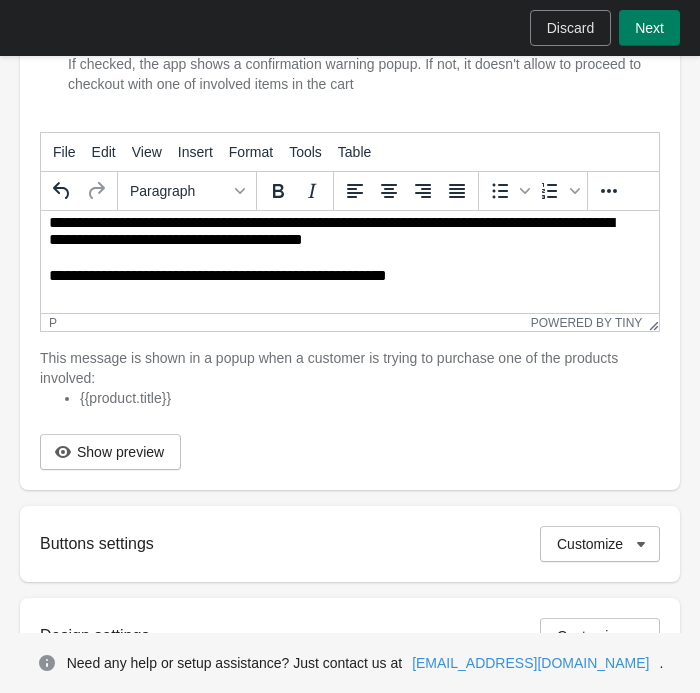 click on "**********" at bounding box center [342, 276] 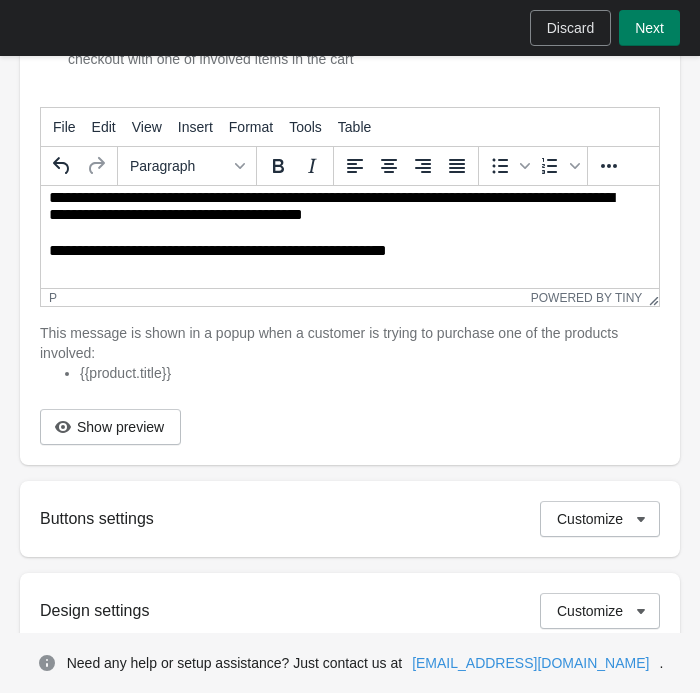 scroll, scrollTop: 494, scrollLeft: 0, axis: vertical 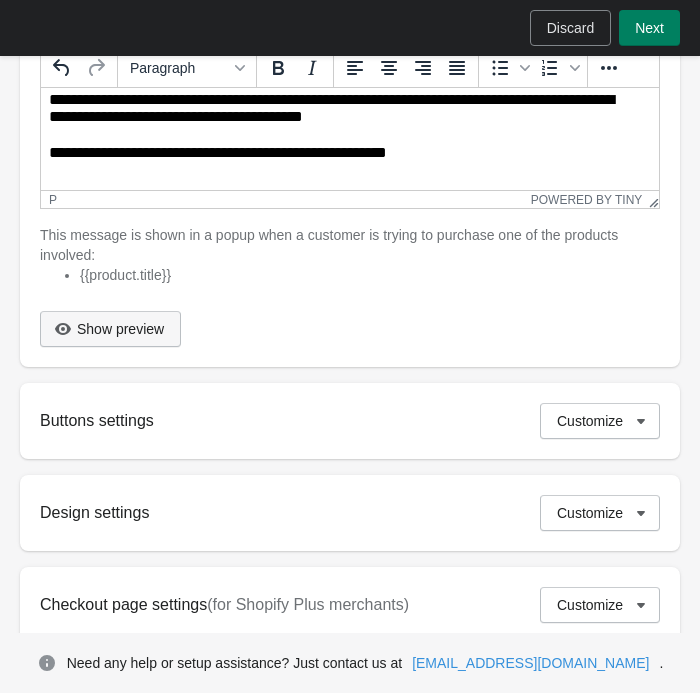 click on "Show preview" at bounding box center [110, 329] 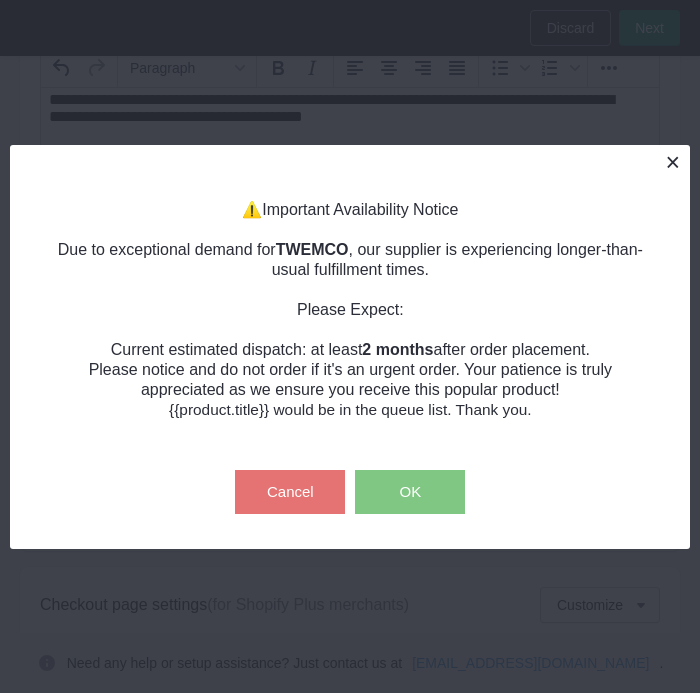 click at bounding box center [672, 162] 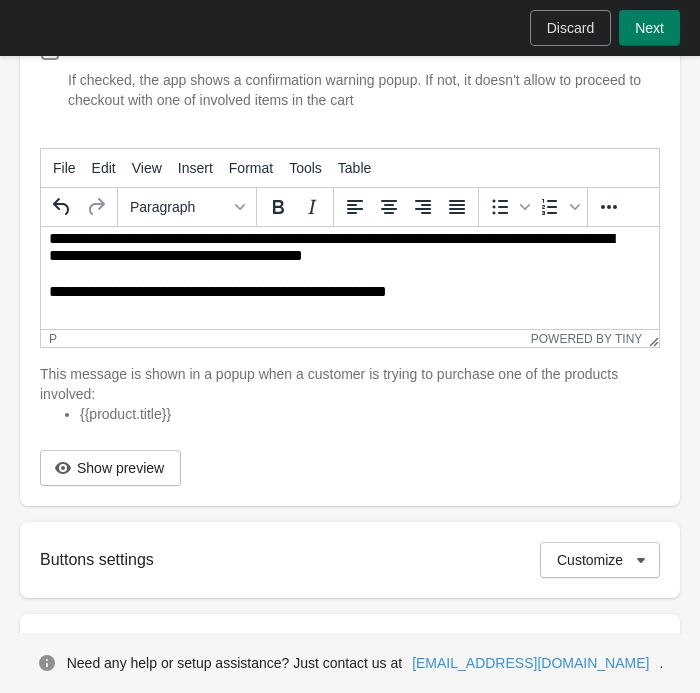 scroll, scrollTop: 127, scrollLeft: 0, axis: vertical 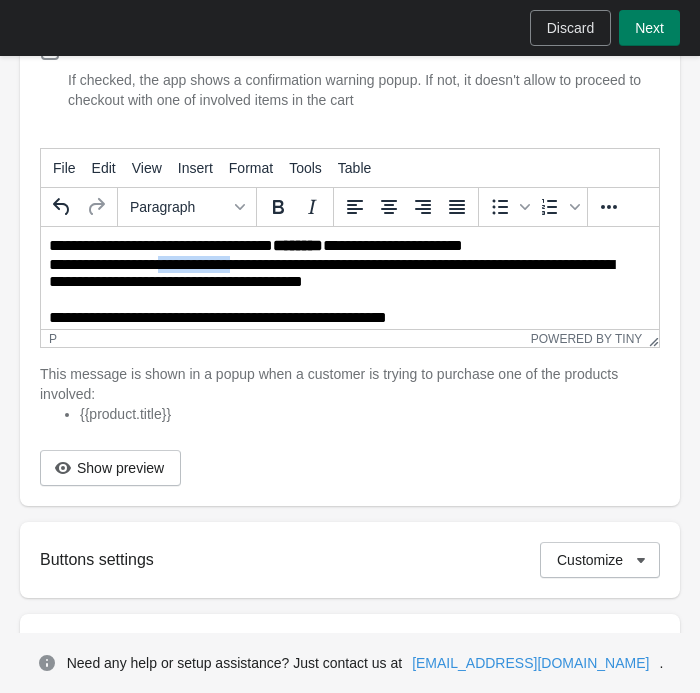 drag, startPoint x: 266, startPoint y: 269, endPoint x: 182, endPoint y: 269, distance: 84 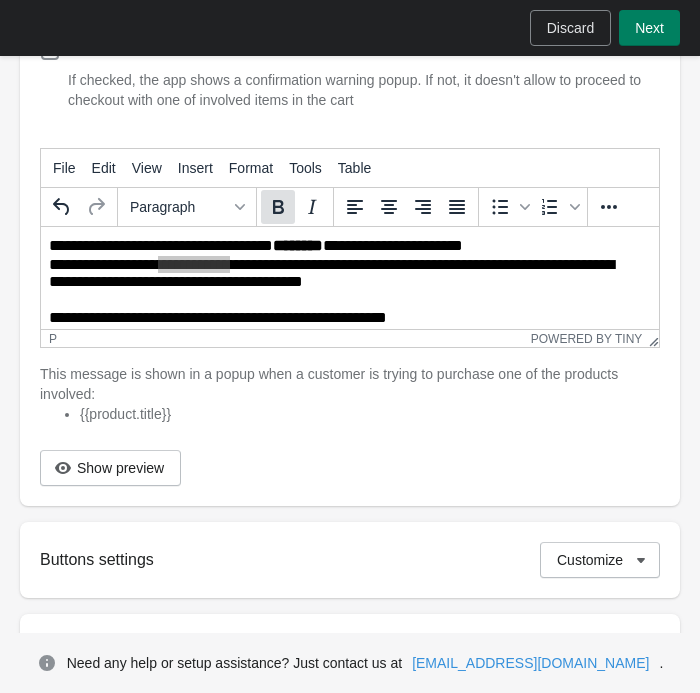 click 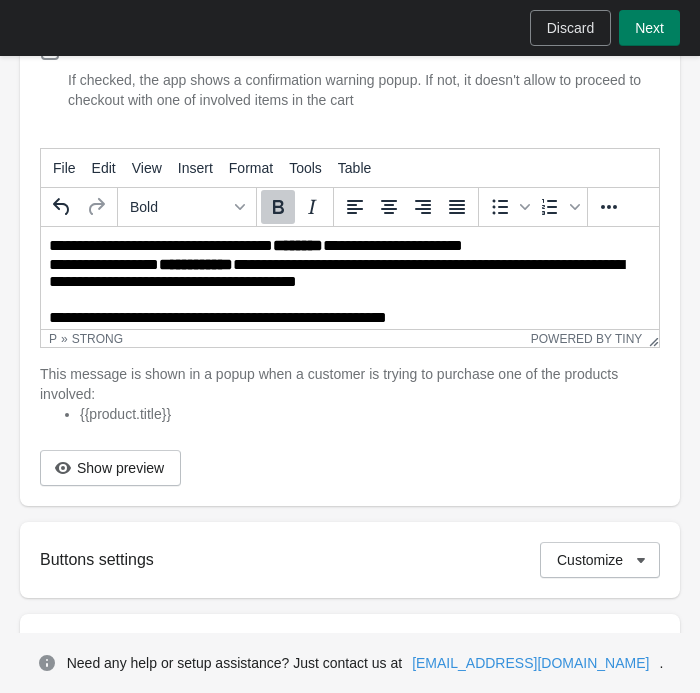 click on "**********" at bounding box center [350, 234] 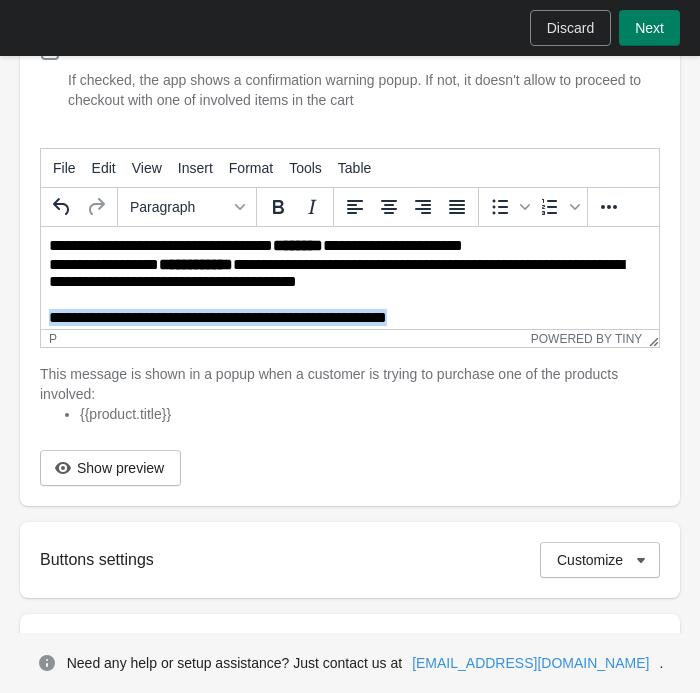 drag, startPoint x: 424, startPoint y: 320, endPoint x: 45, endPoint y: 315, distance: 379.033 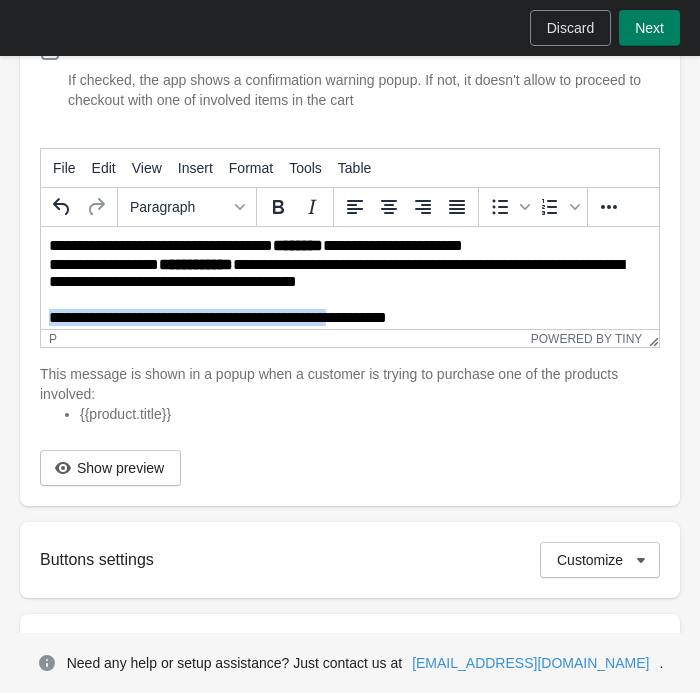 drag, startPoint x: 333, startPoint y: 317, endPoint x: 43, endPoint y: 316, distance: 290.0017 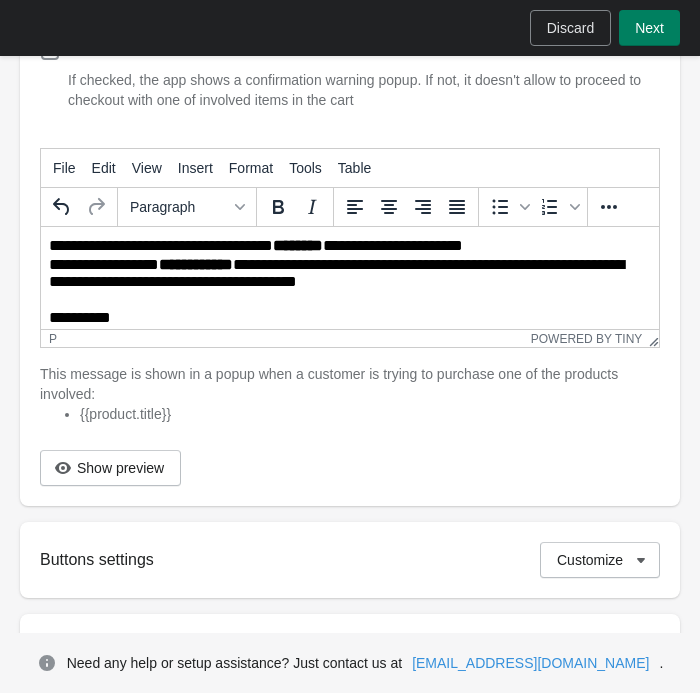 click on "**********" at bounding box center (342, 274) 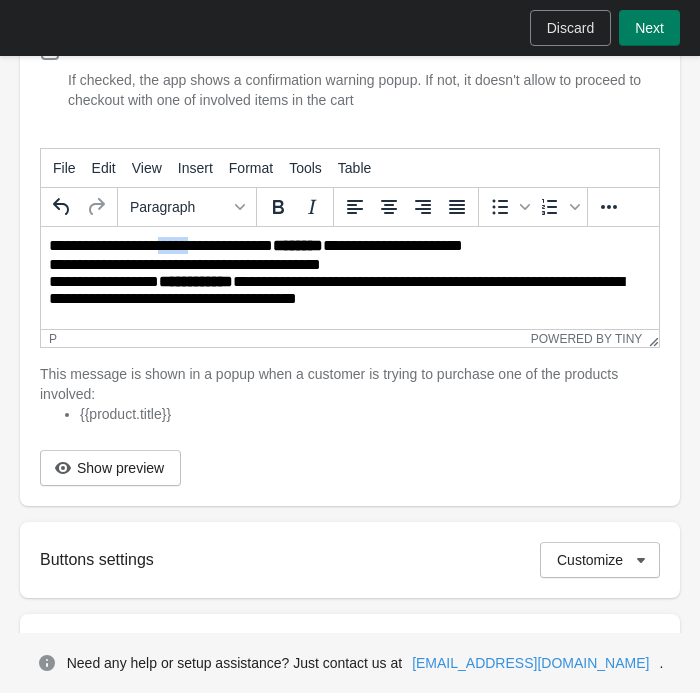 drag, startPoint x: 221, startPoint y: 249, endPoint x: 181, endPoint y: 249, distance: 40 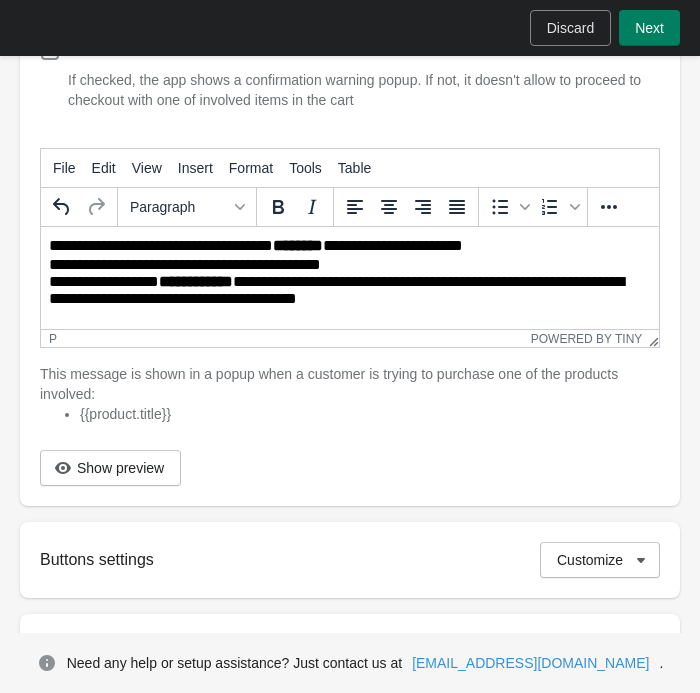 click on "**********" at bounding box center [342, 246] 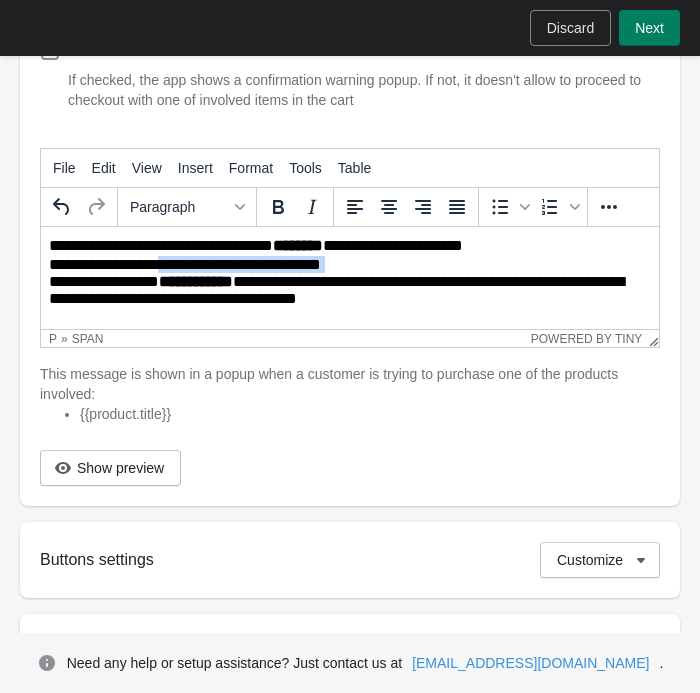 drag, startPoint x: 337, startPoint y: 270, endPoint x: 163, endPoint y: 273, distance: 174.02586 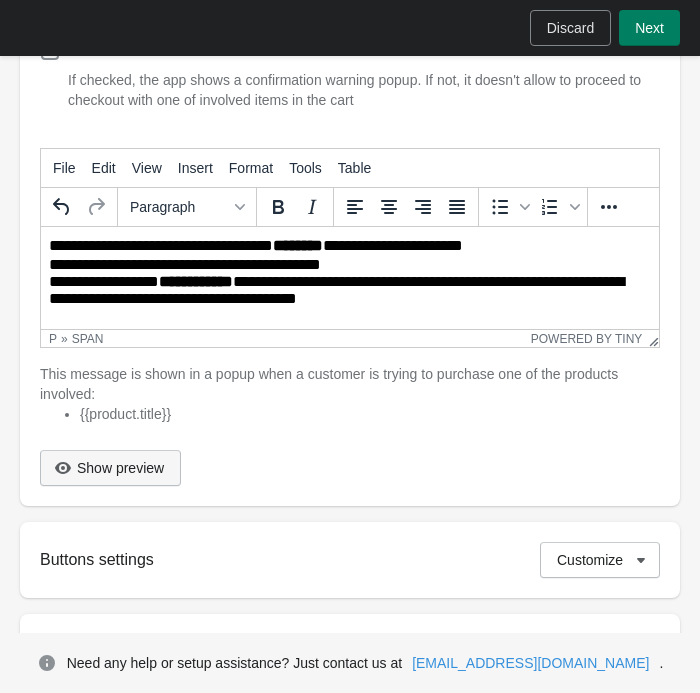 click on "Show preview" at bounding box center [120, 468] 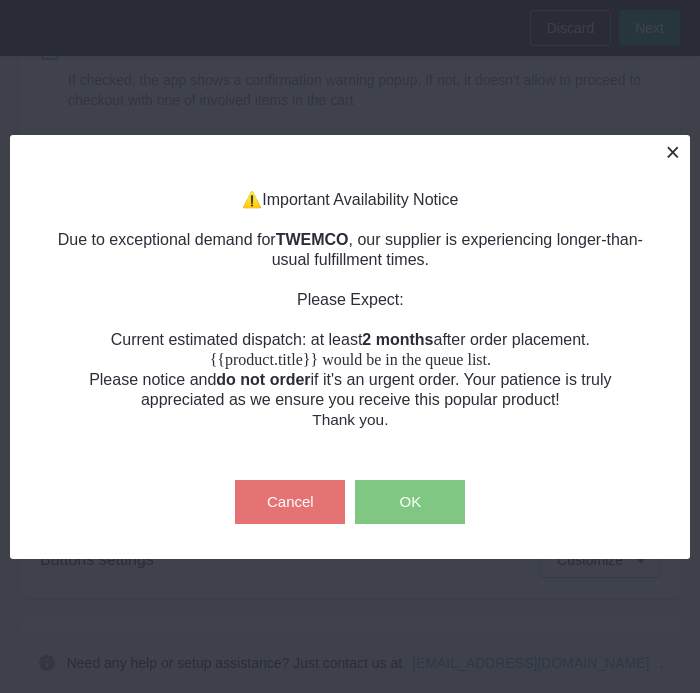 click at bounding box center [672, 152] 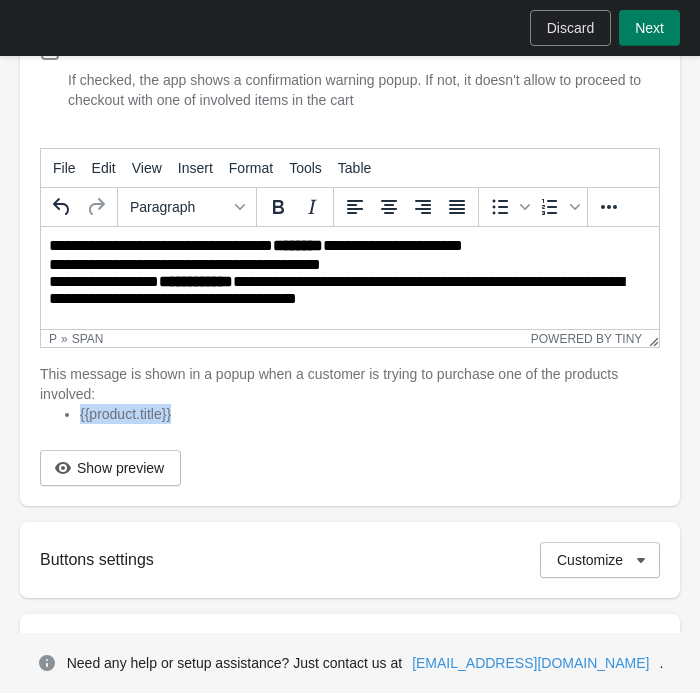 drag, startPoint x: 191, startPoint y: 414, endPoint x: 73, endPoint y: 416, distance: 118.016945 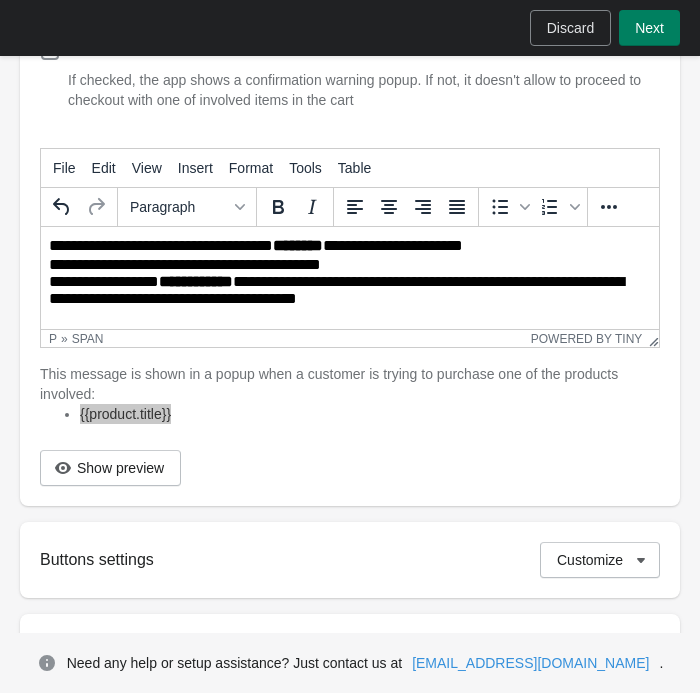 click on "**********" at bounding box center (342, 246) 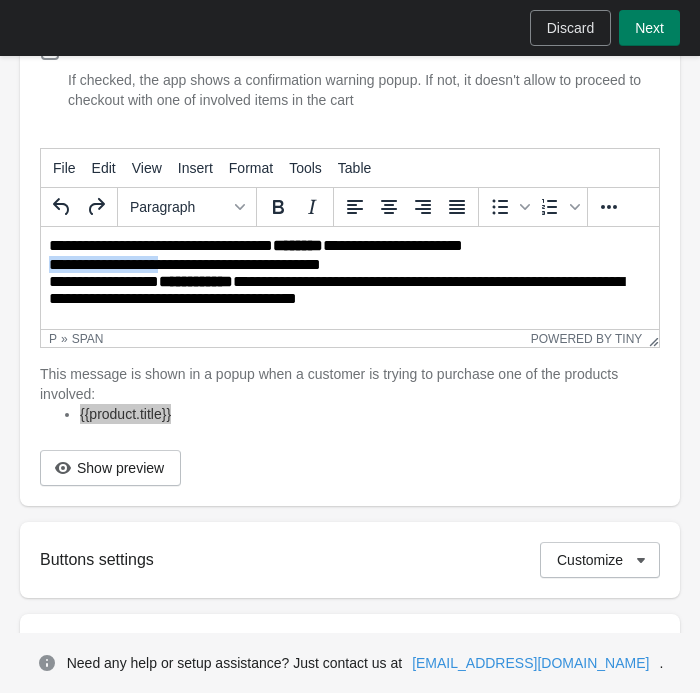 drag, startPoint x: 164, startPoint y: 267, endPoint x: 47, endPoint y: 272, distance: 117.10679 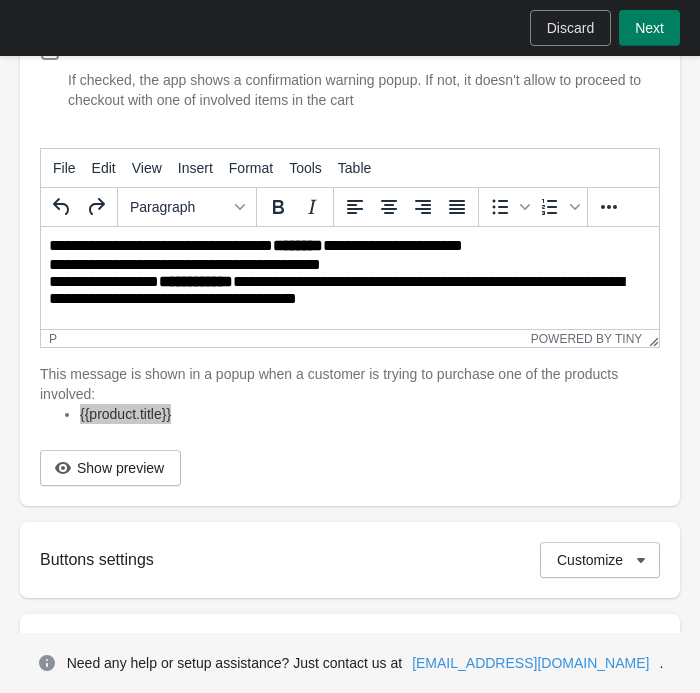 click on "**********" at bounding box center [342, 246] 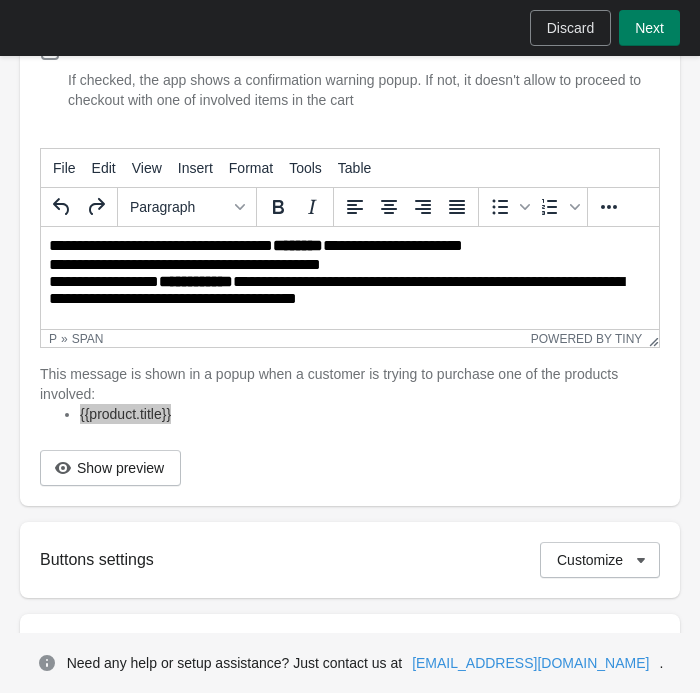 scroll, scrollTop: 197, scrollLeft: 0, axis: vertical 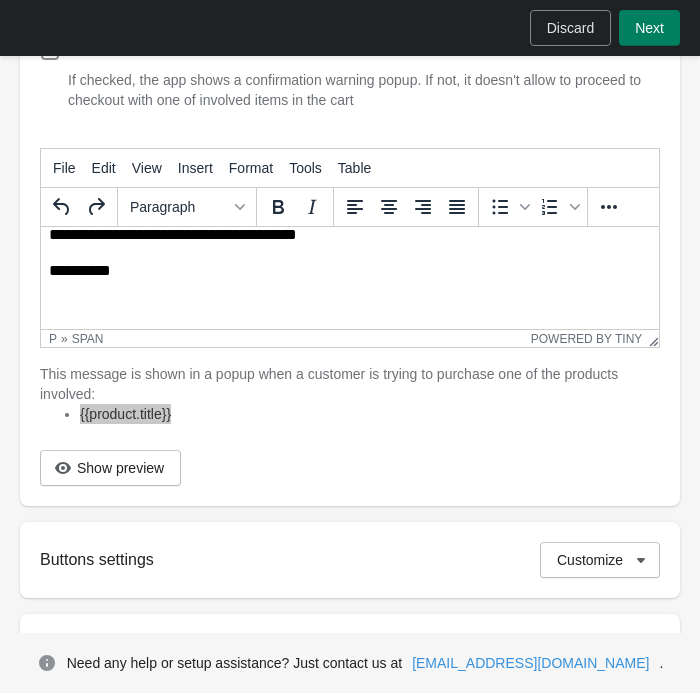 click at bounding box center (350, 304) 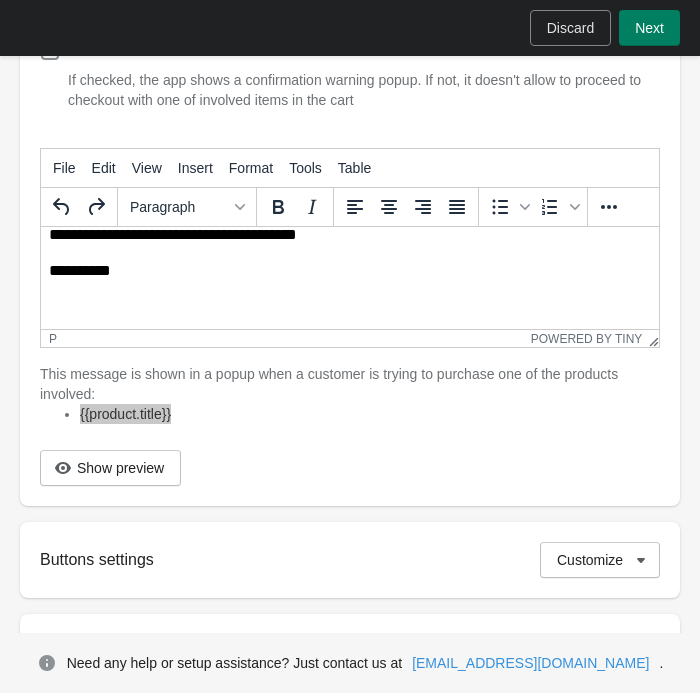 scroll, scrollTop: 163, scrollLeft: 0, axis: vertical 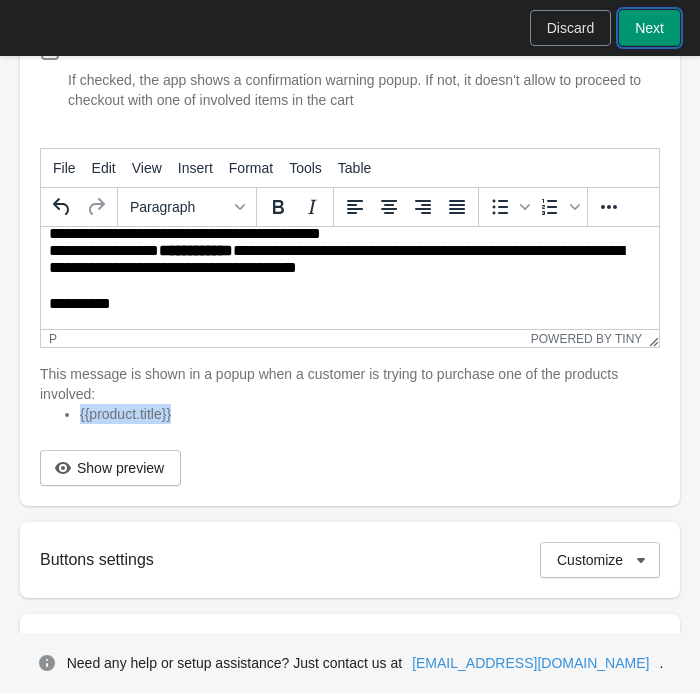 click on "Next" at bounding box center [649, 28] 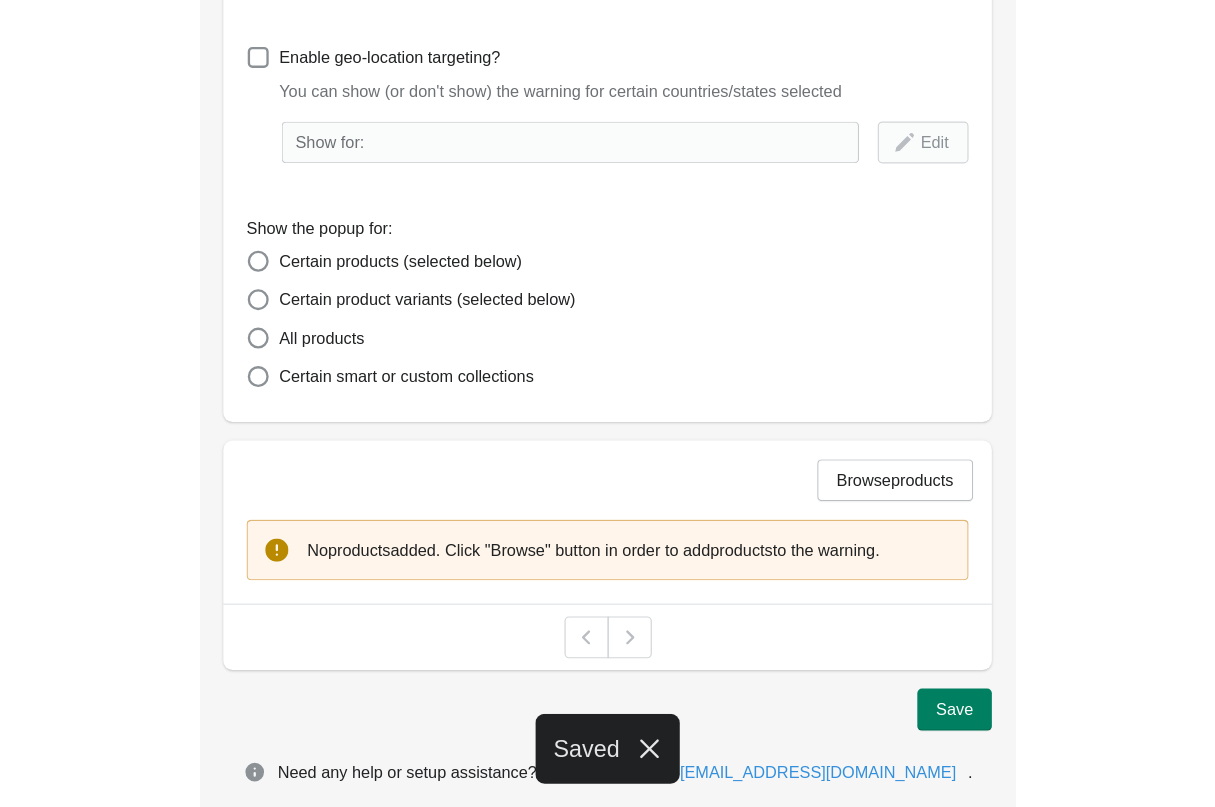 scroll, scrollTop: 261, scrollLeft: 0, axis: vertical 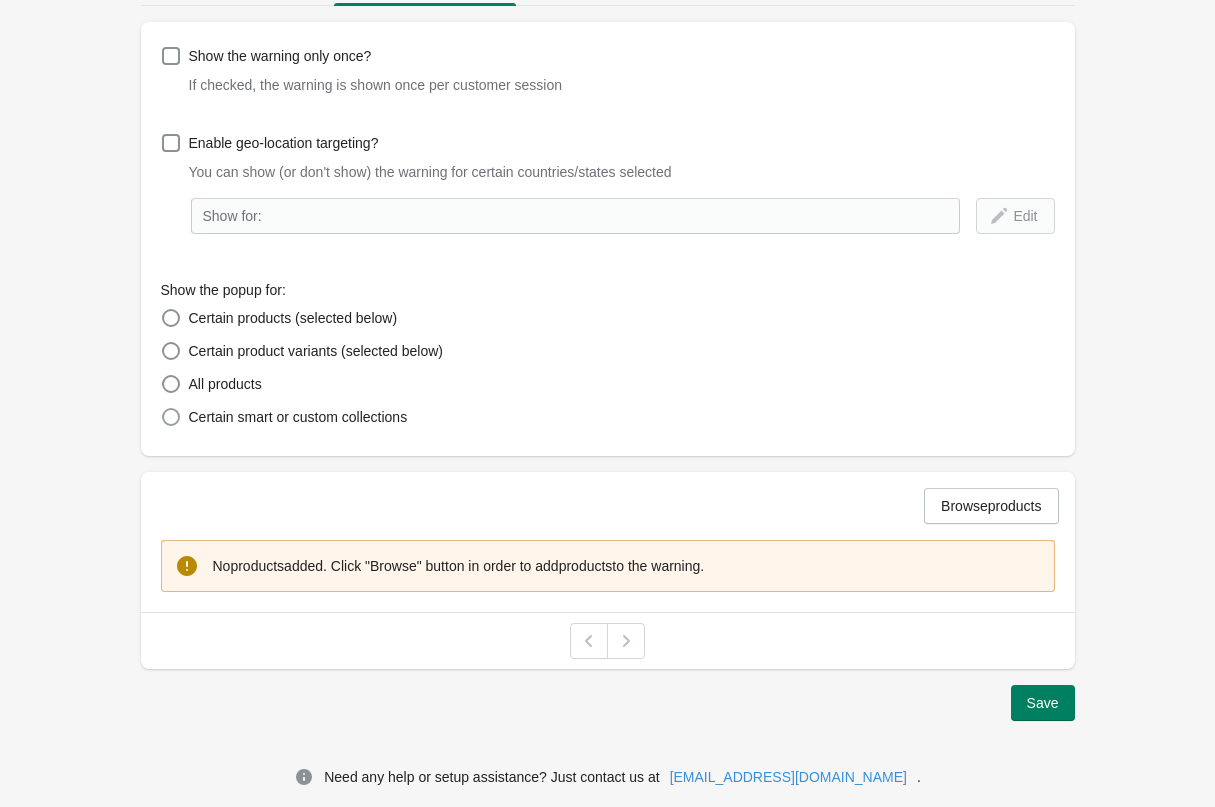 click on "Certain smart or custom collections" at bounding box center [298, 417] 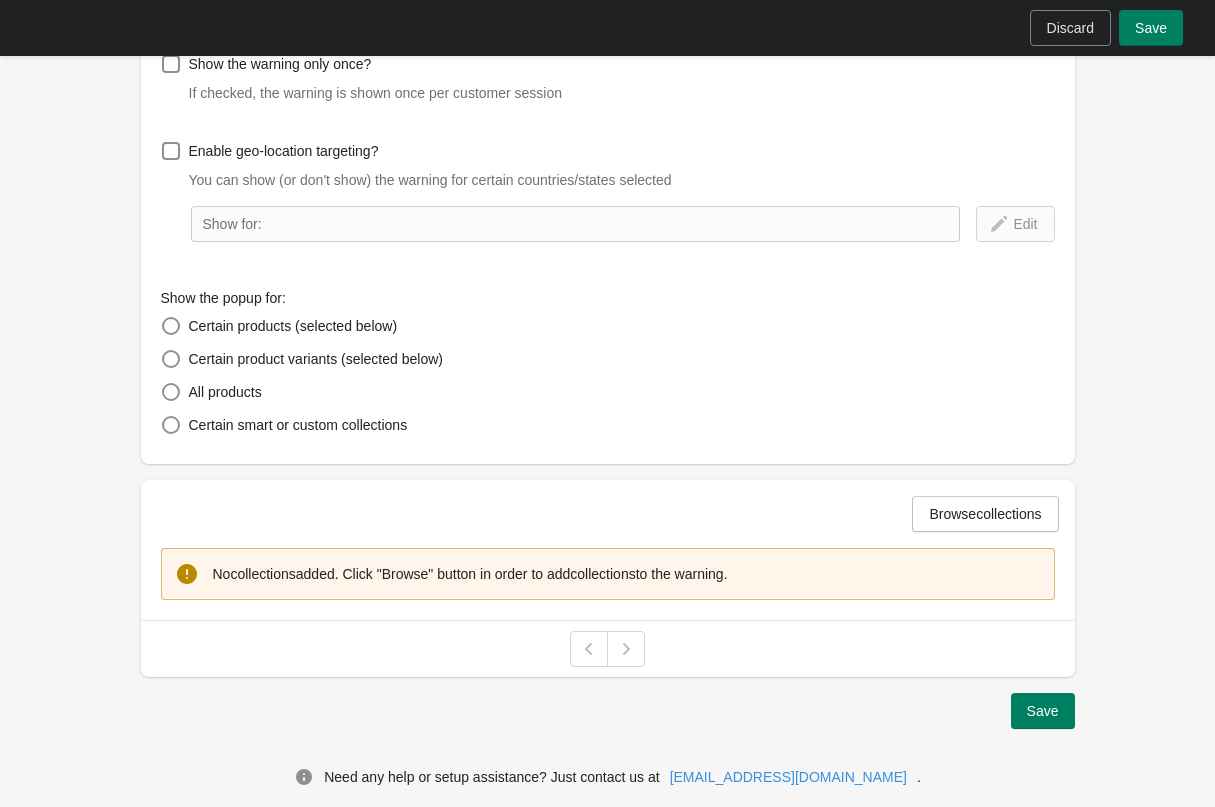 scroll, scrollTop: 261, scrollLeft: 0, axis: vertical 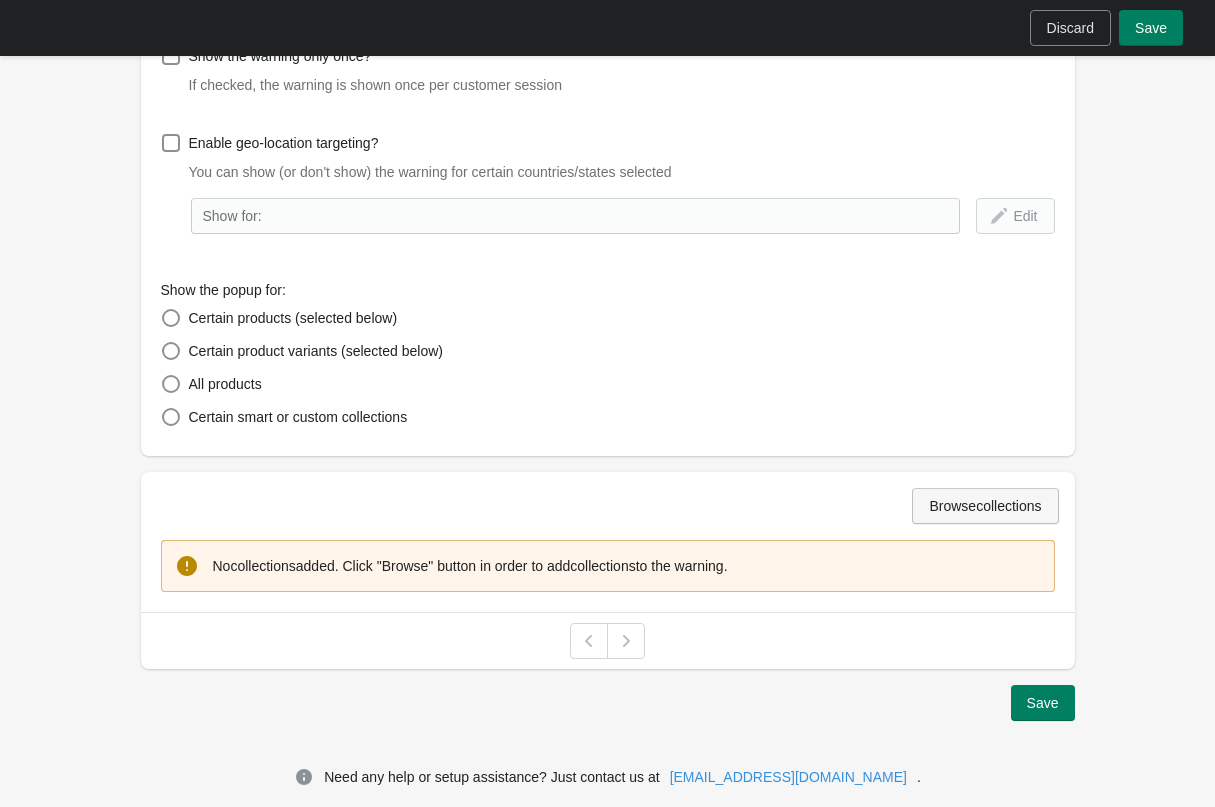 click on "Browse  collections" at bounding box center [985, 506] 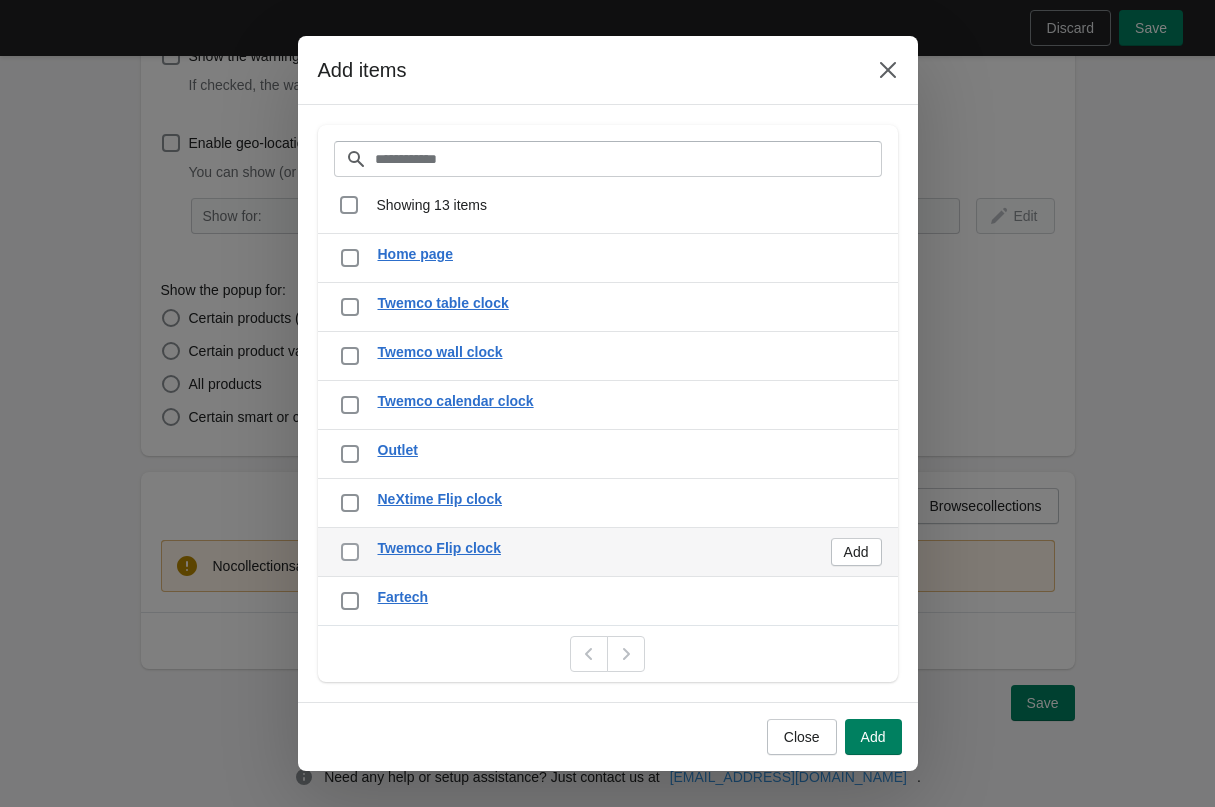 click at bounding box center [350, 552] 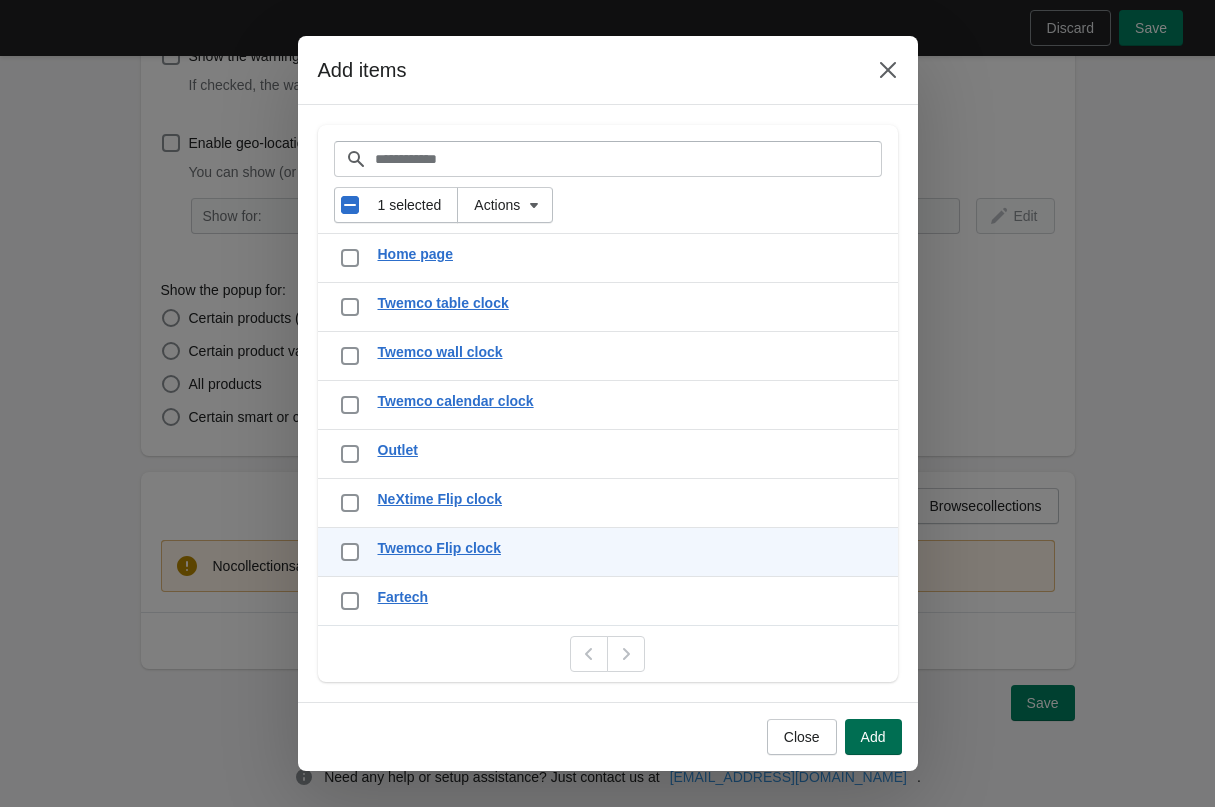 click on "Add" at bounding box center [873, 737] 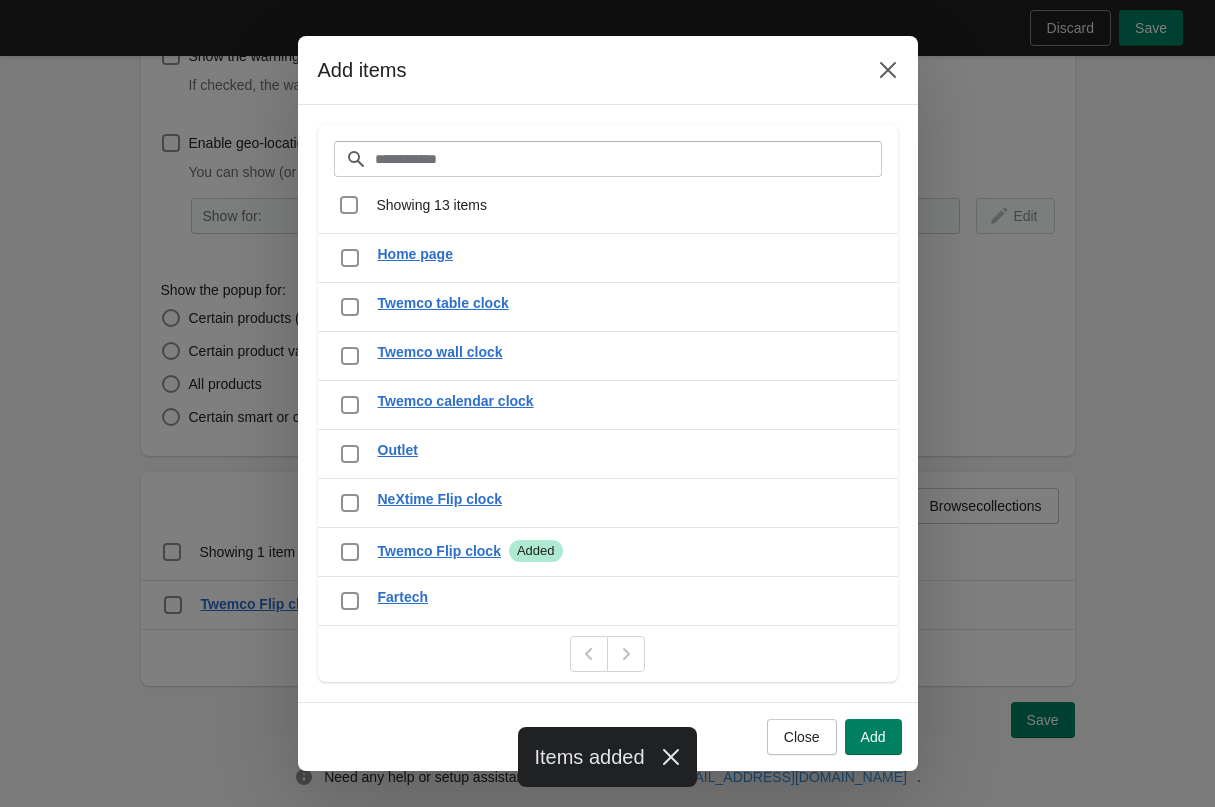 click on "Close" at bounding box center (802, 737) 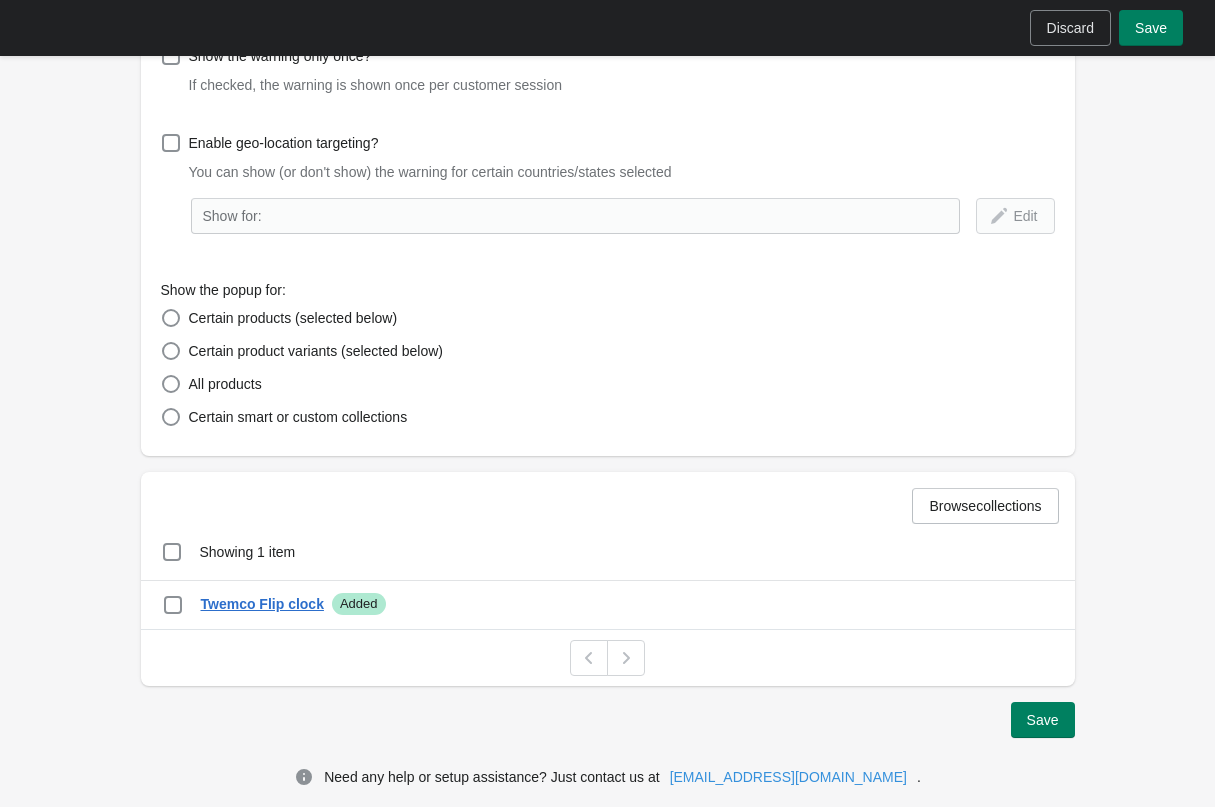 scroll, scrollTop: 9, scrollLeft: 0, axis: vertical 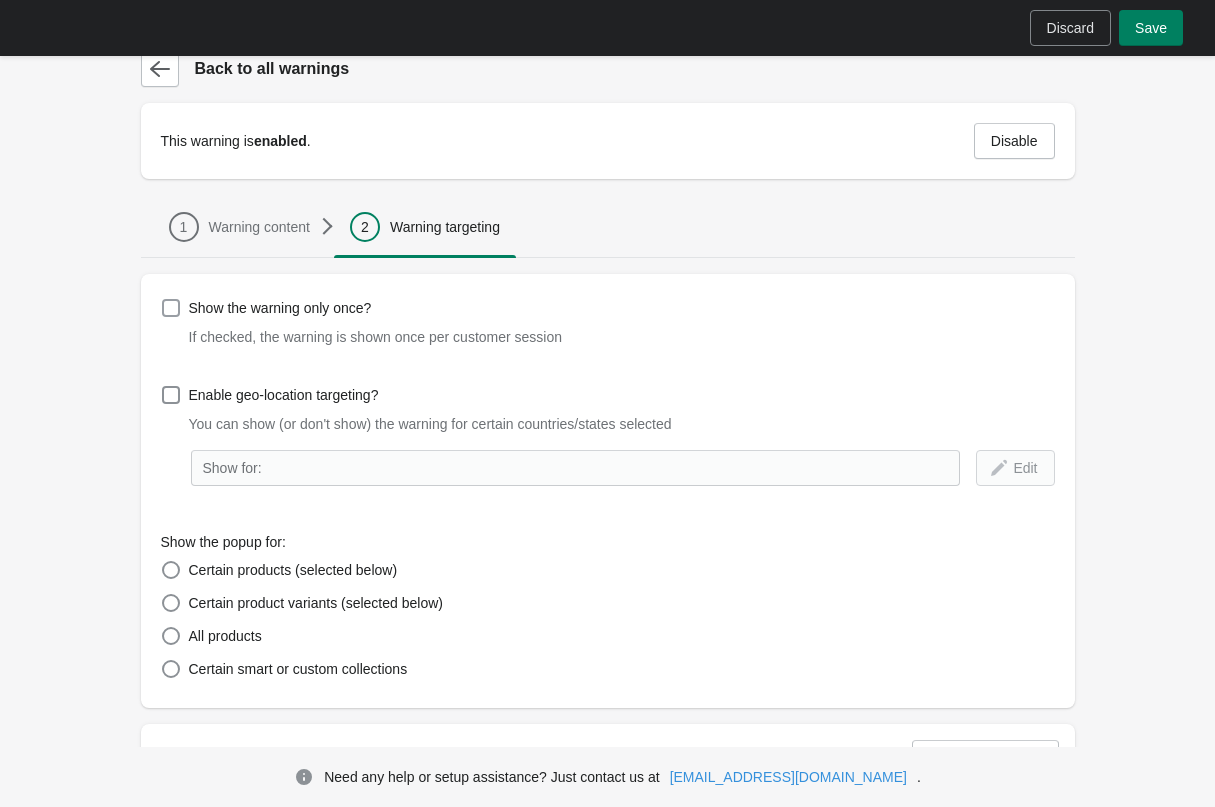 click at bounding box center (171, 308) 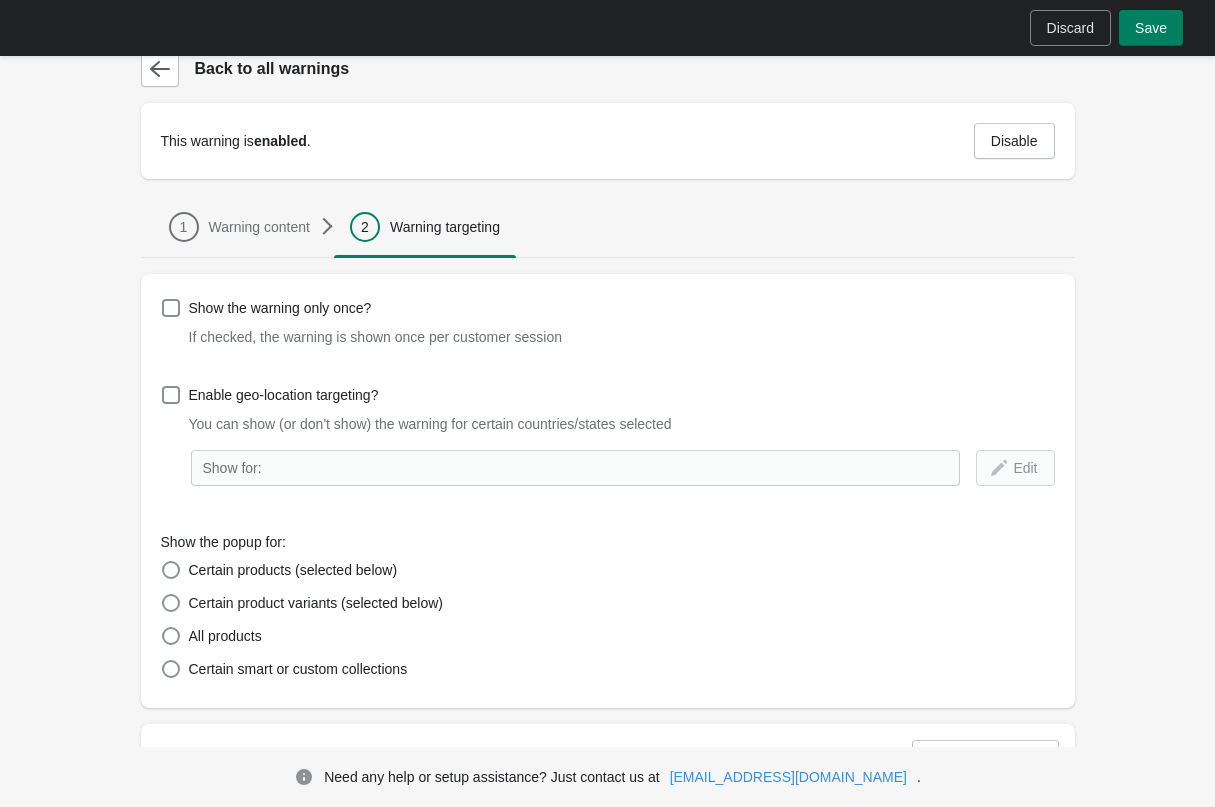 scroll, scrollTop: 274, scrollLeft: 0, axis: vertical 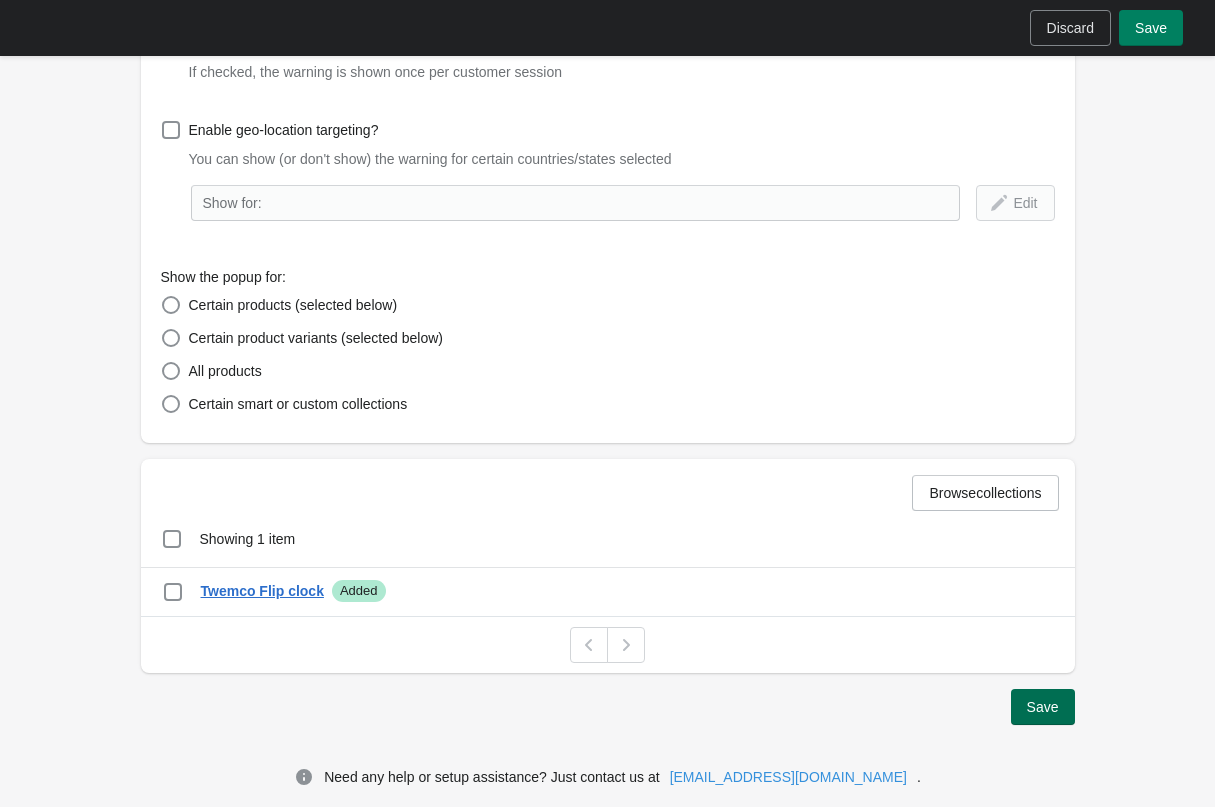 click on "Save" at bounding box center (1043, 707) 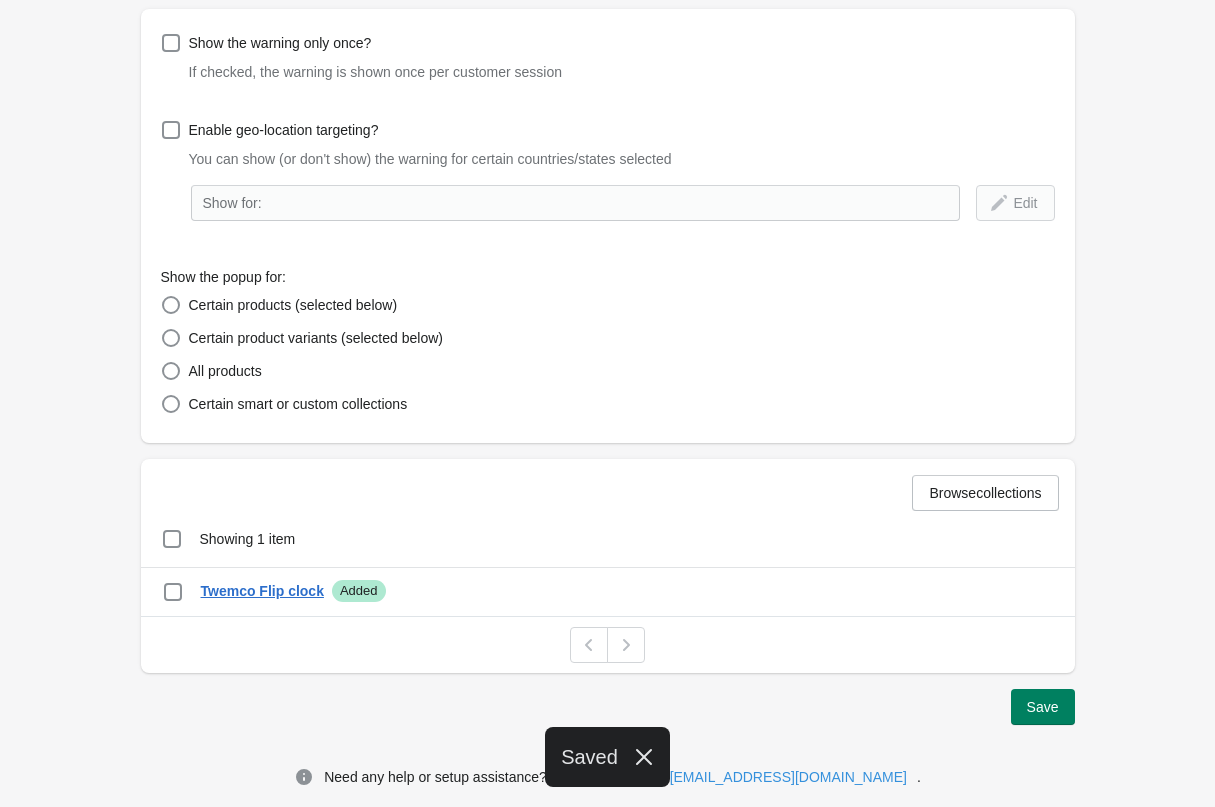 scroll, scrollTop: 0, scrollLeft: 0, axis: both 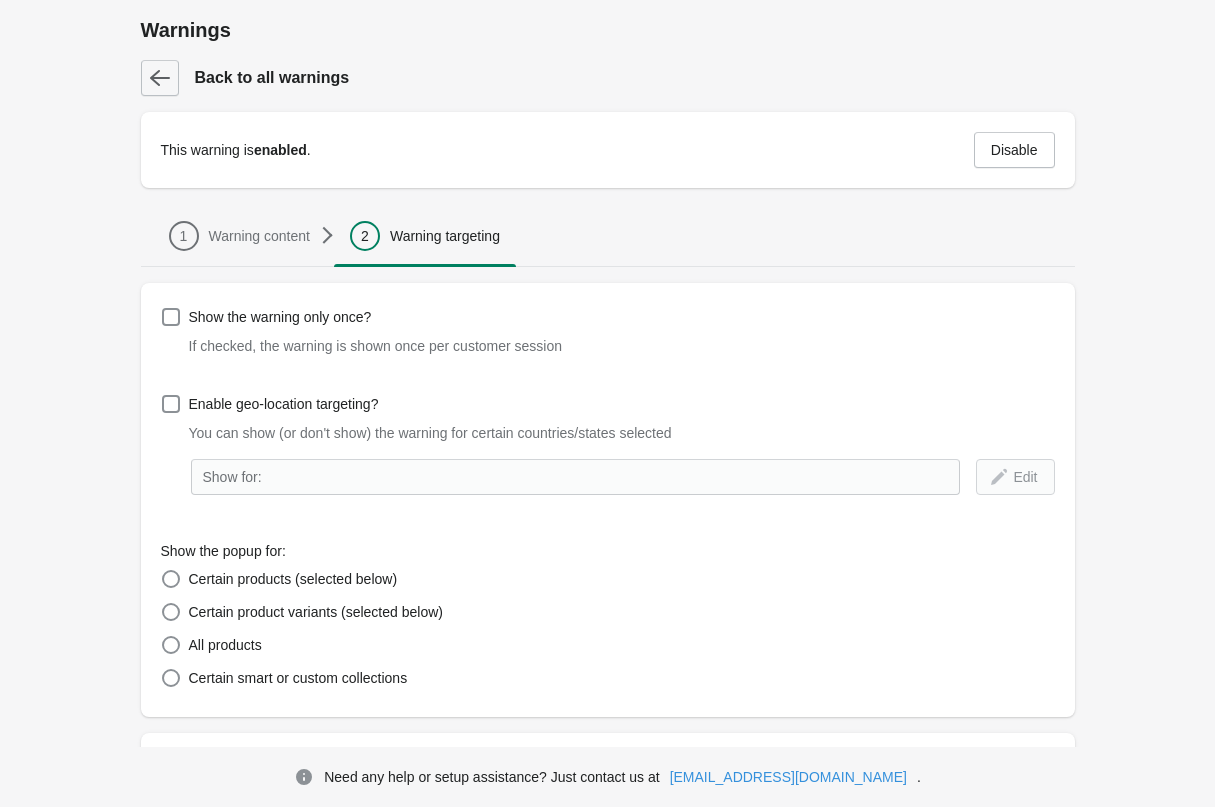 click 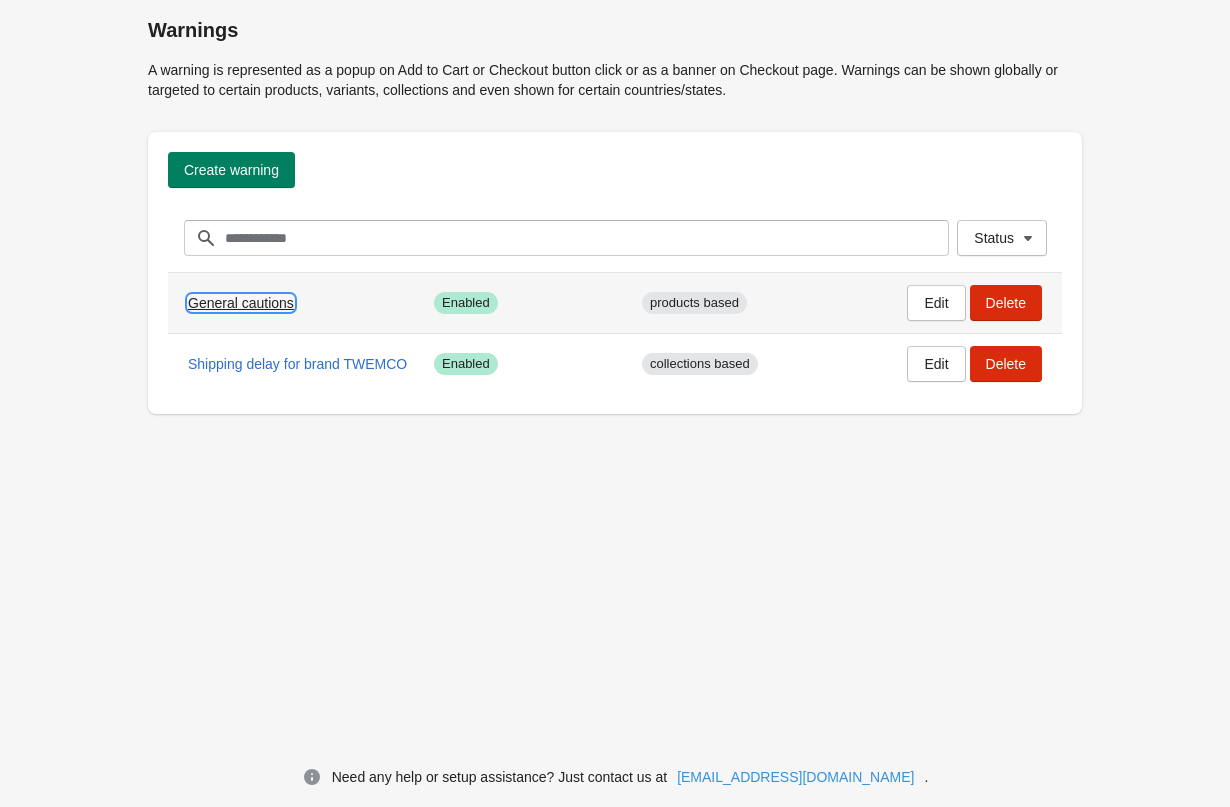 click on "General cautions" at bounding box center (241, 303) 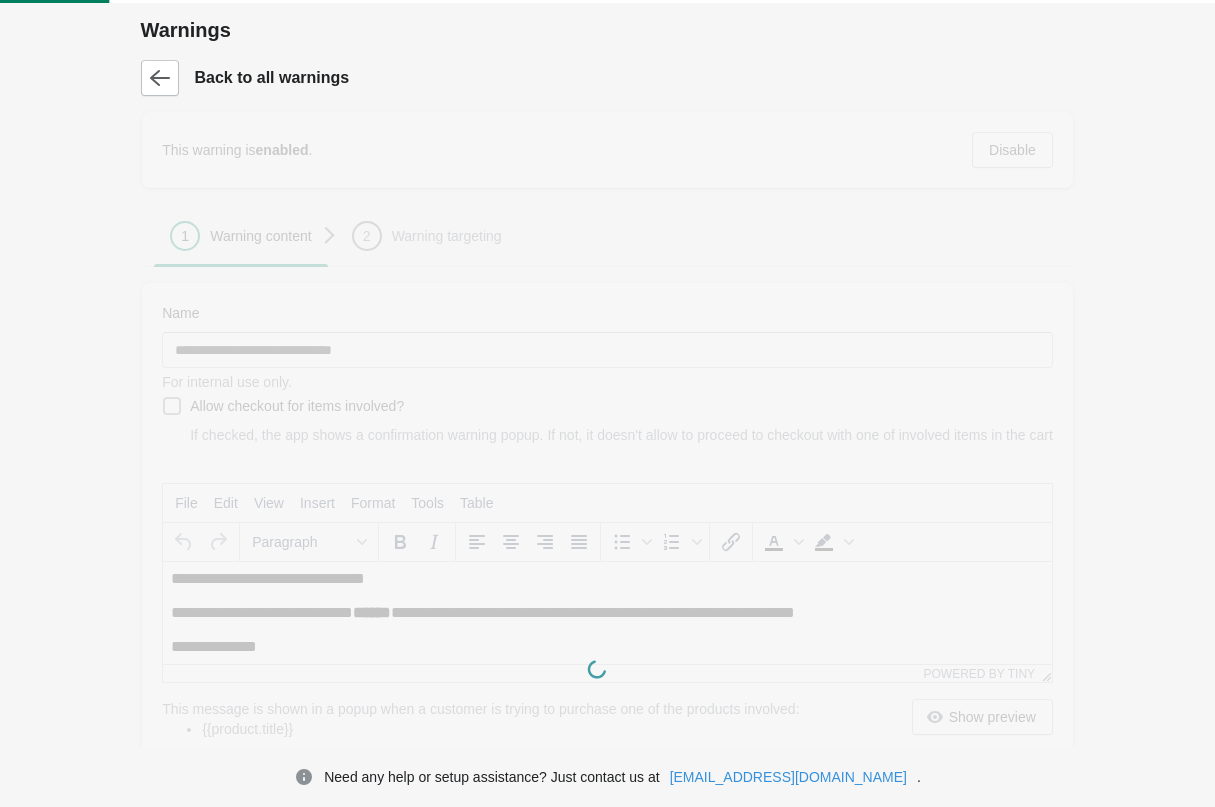 scroll, scrollTop: 0, scrollLeft: 0, axis: both 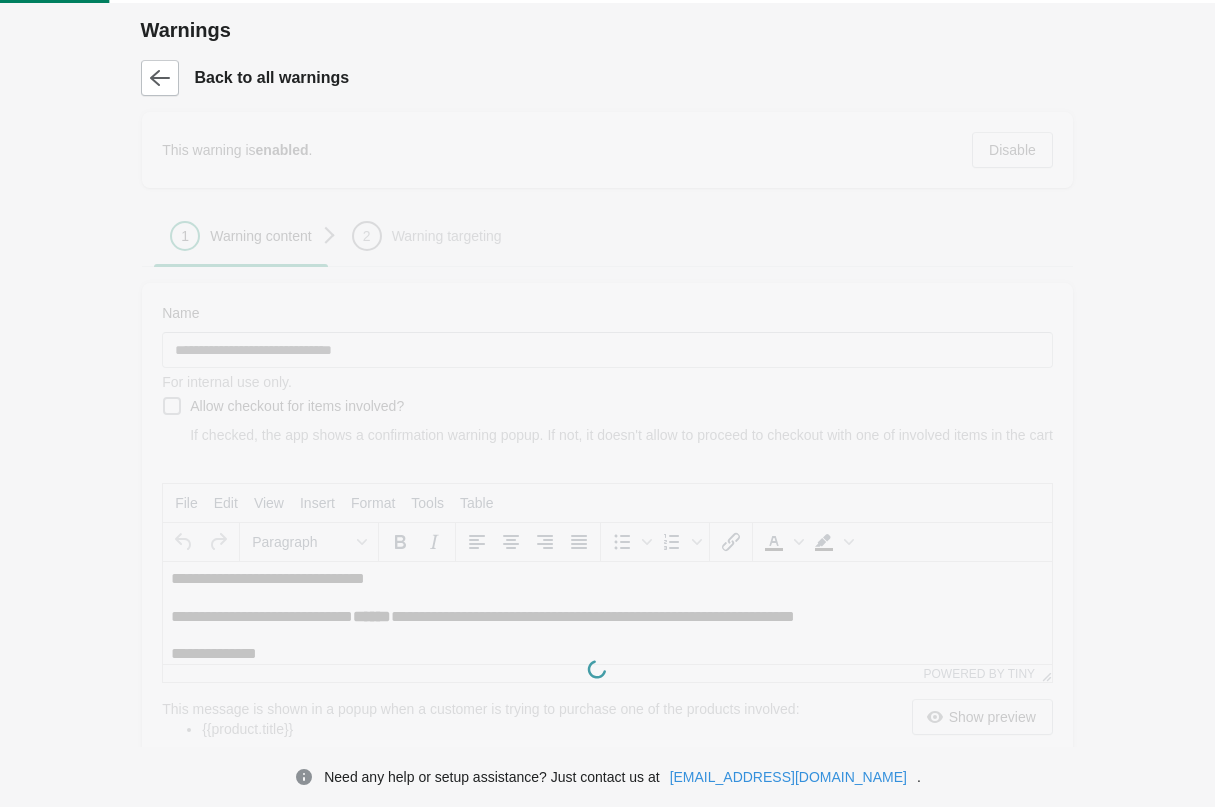 type on "**********" 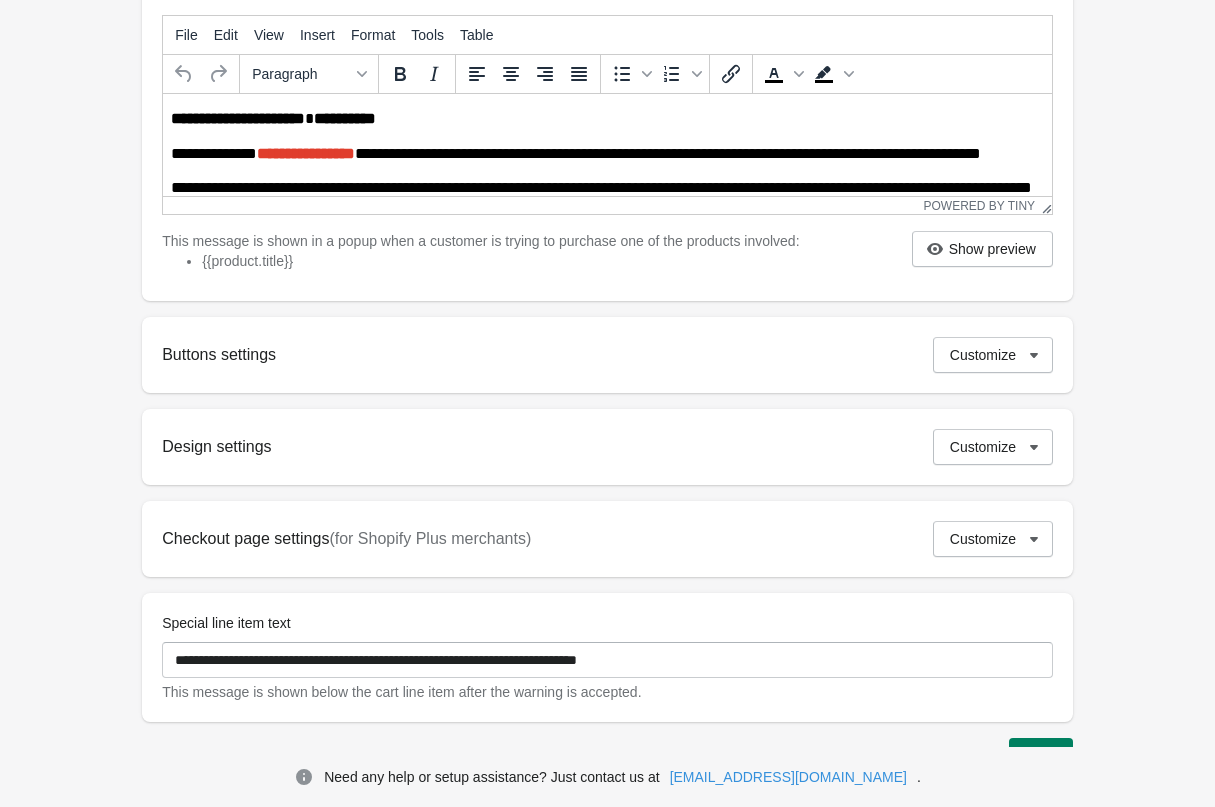 scroll, scrollTop: 541, scrollLeft: 0, axis: vertical 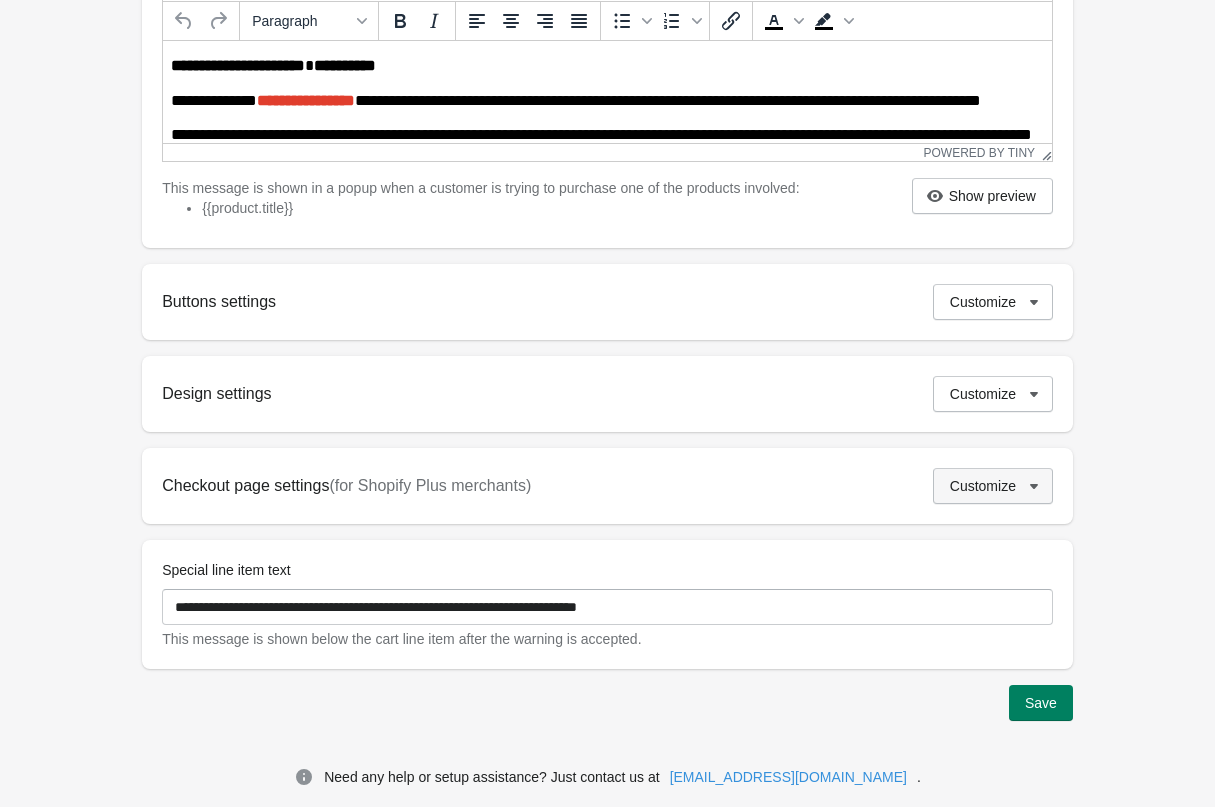 click 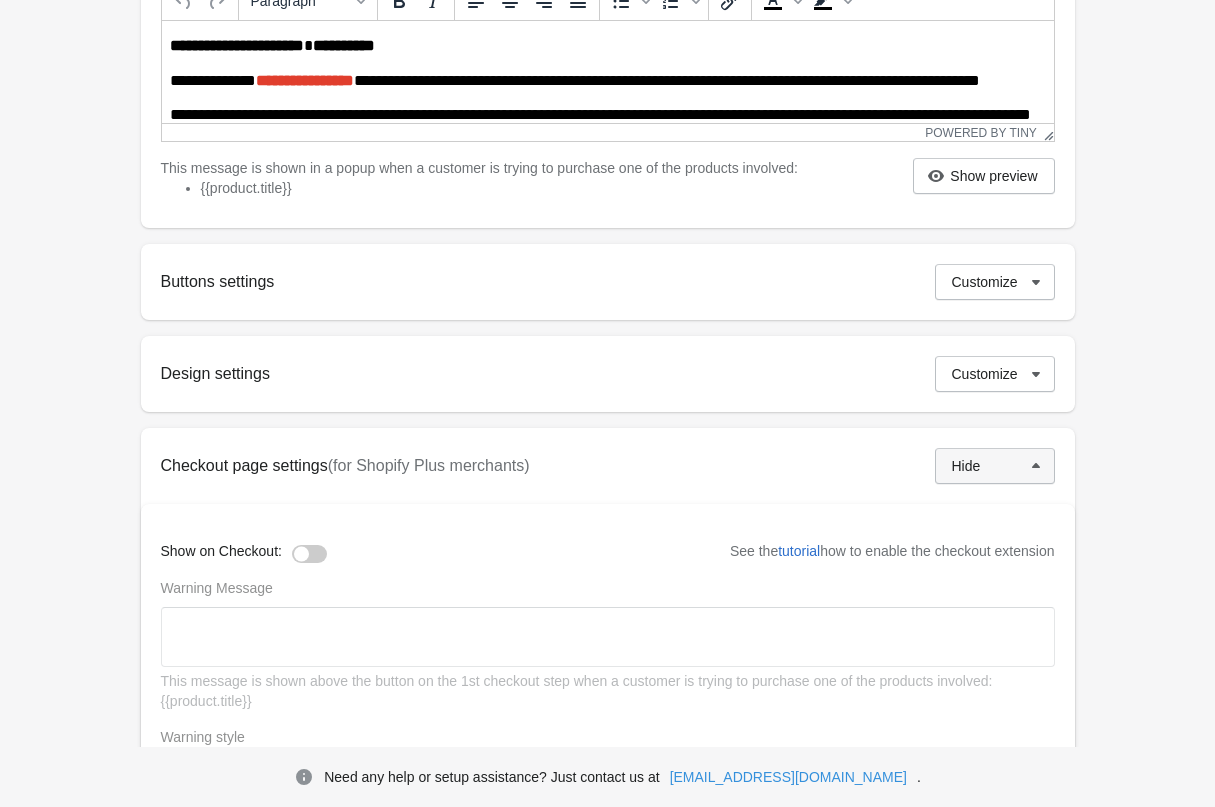 click at bounding box center [309, 554] 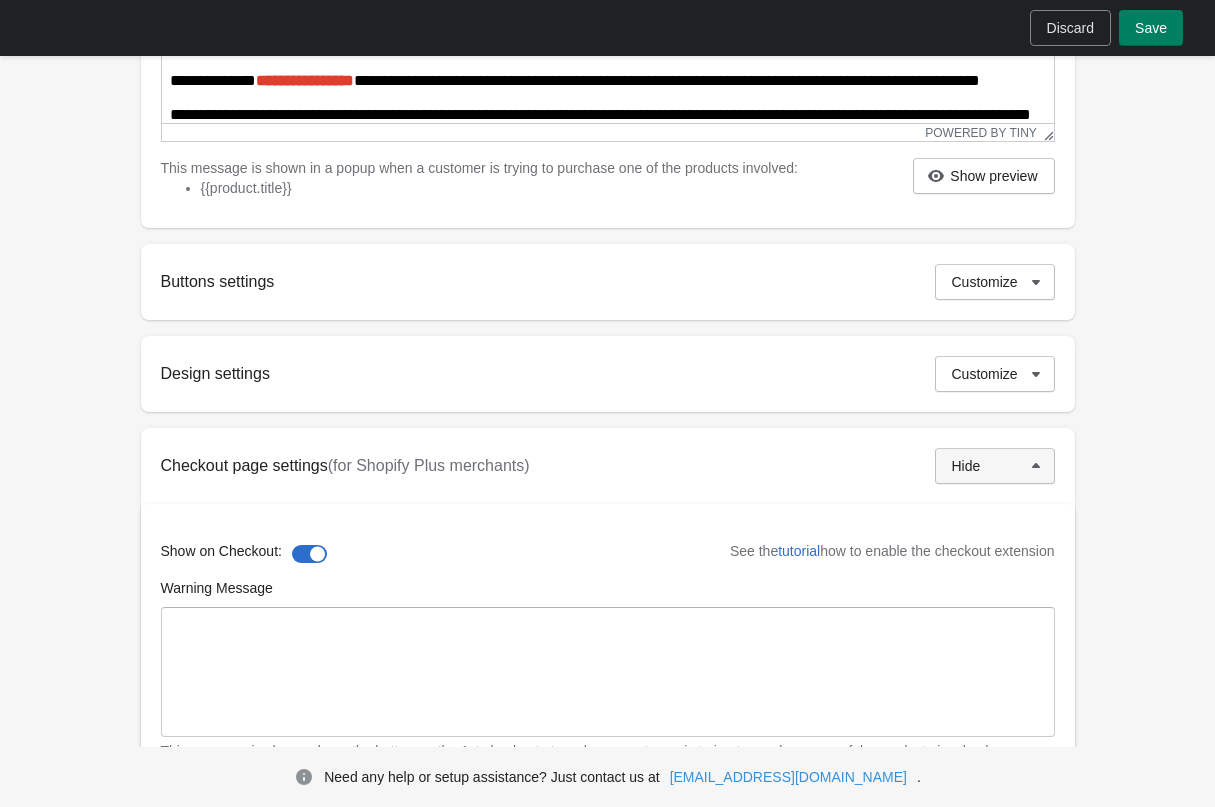 scroll, scrollTop: 681, scrollLeft: 0, axis: vertical 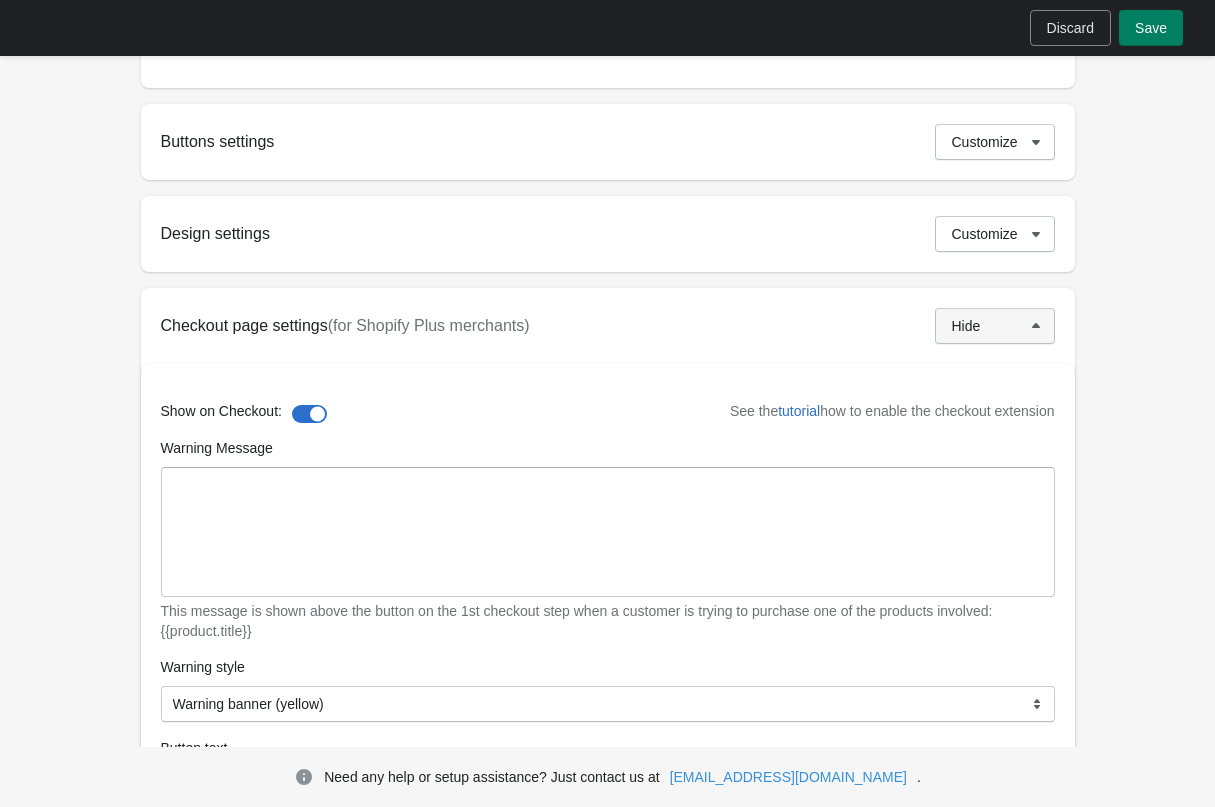 click at bounding box center [309, 414] 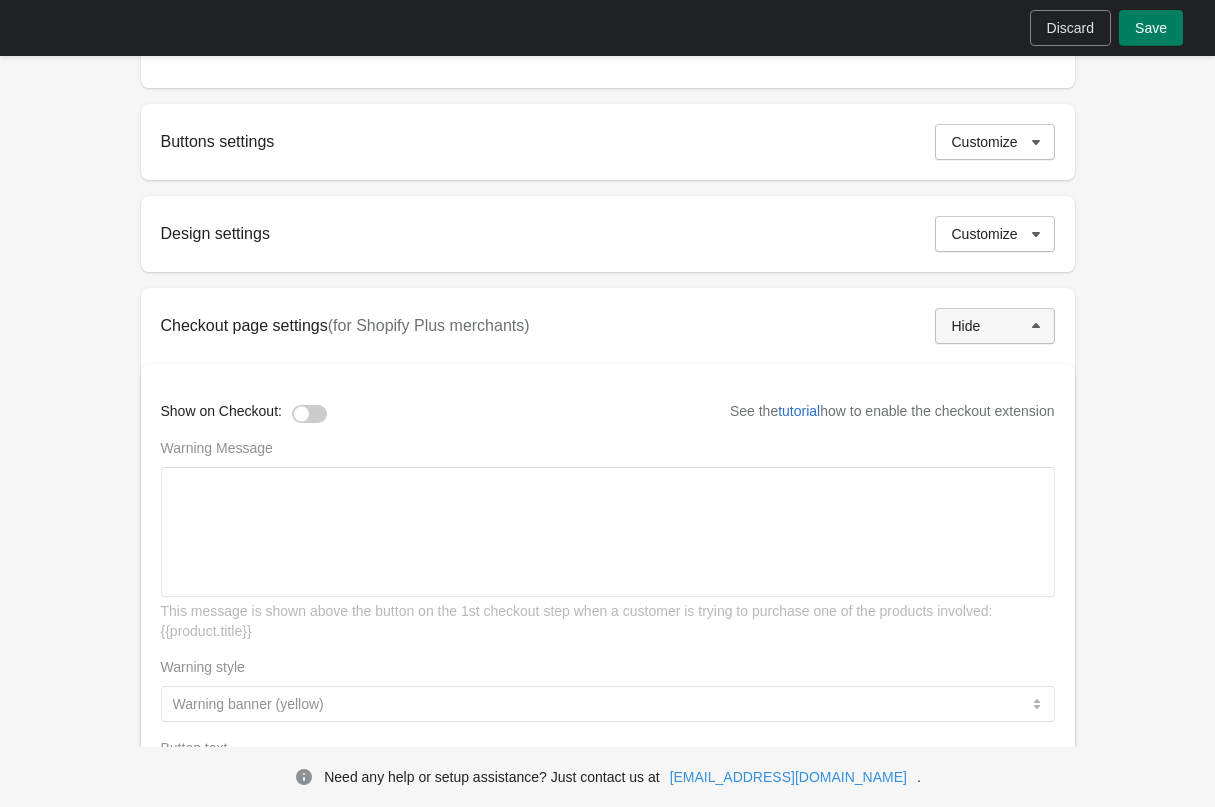 click 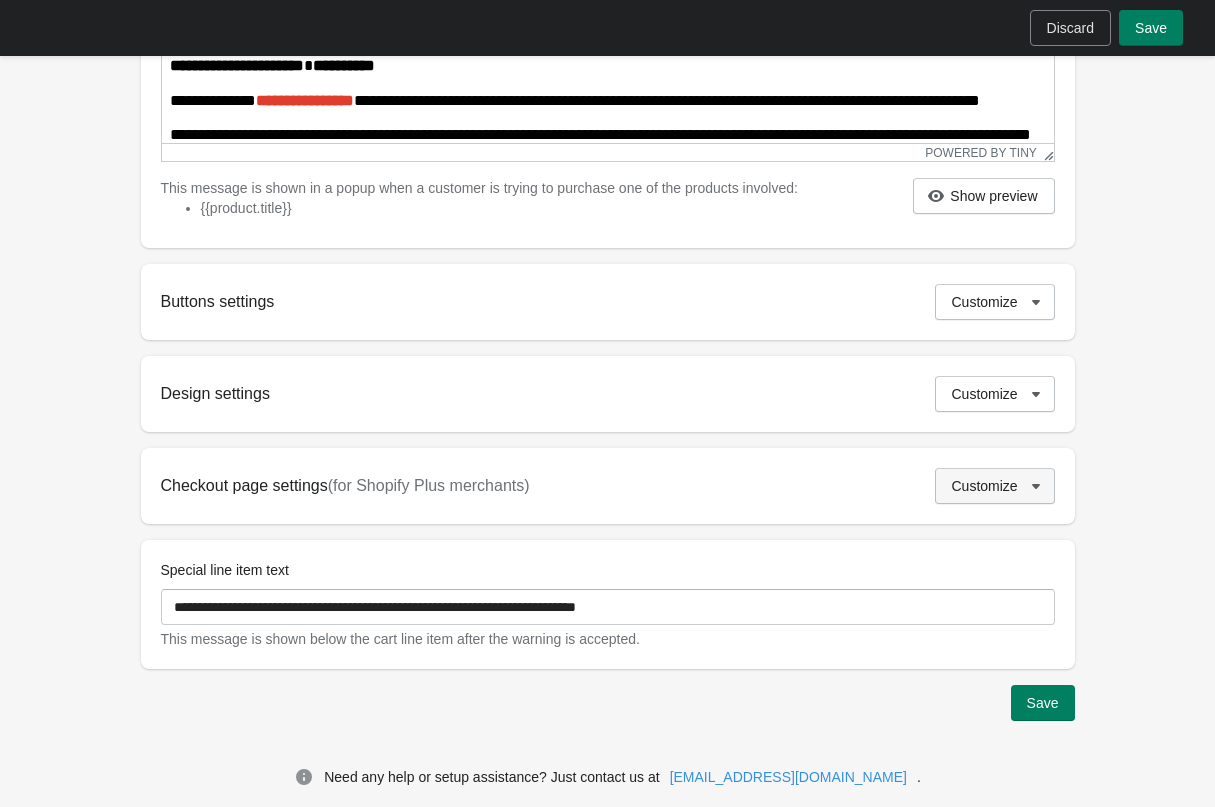 scroll, scrollTop: 541, scrollLeft: 0, axis: vertical 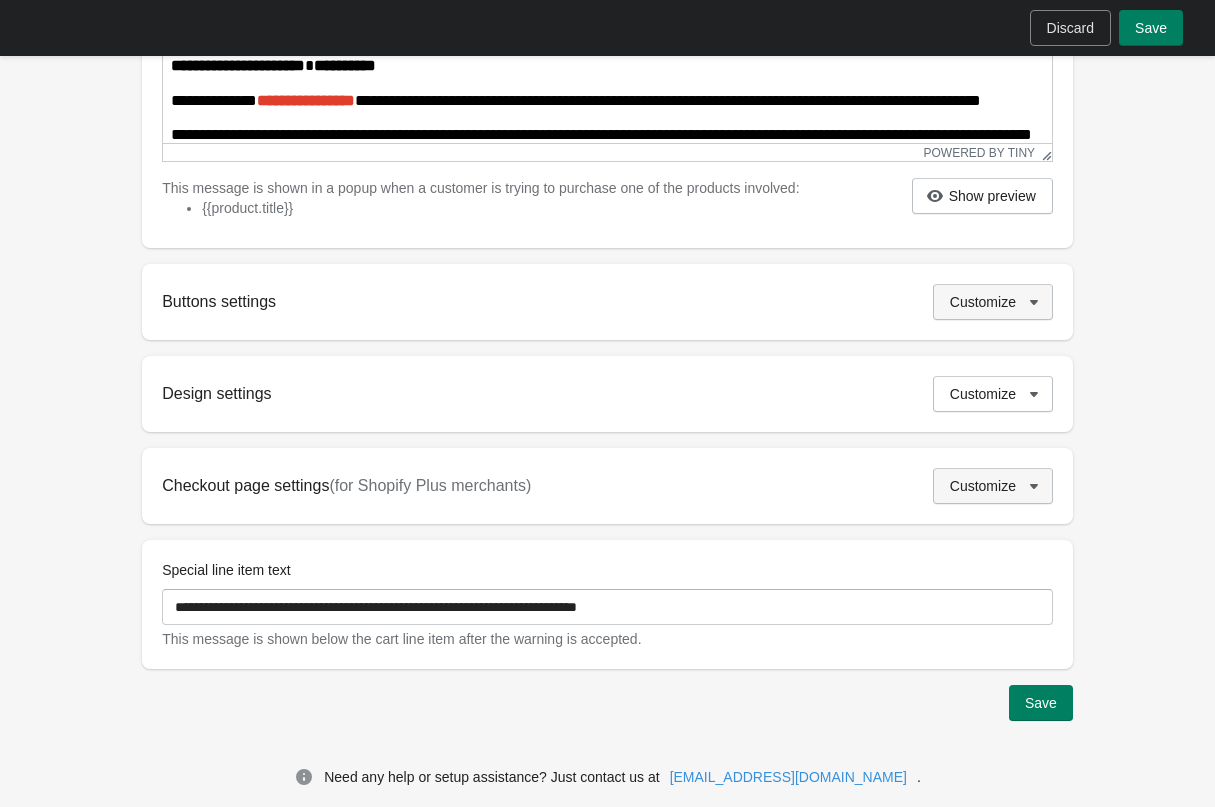 click on "Customize" at bounding box center [993, 302] 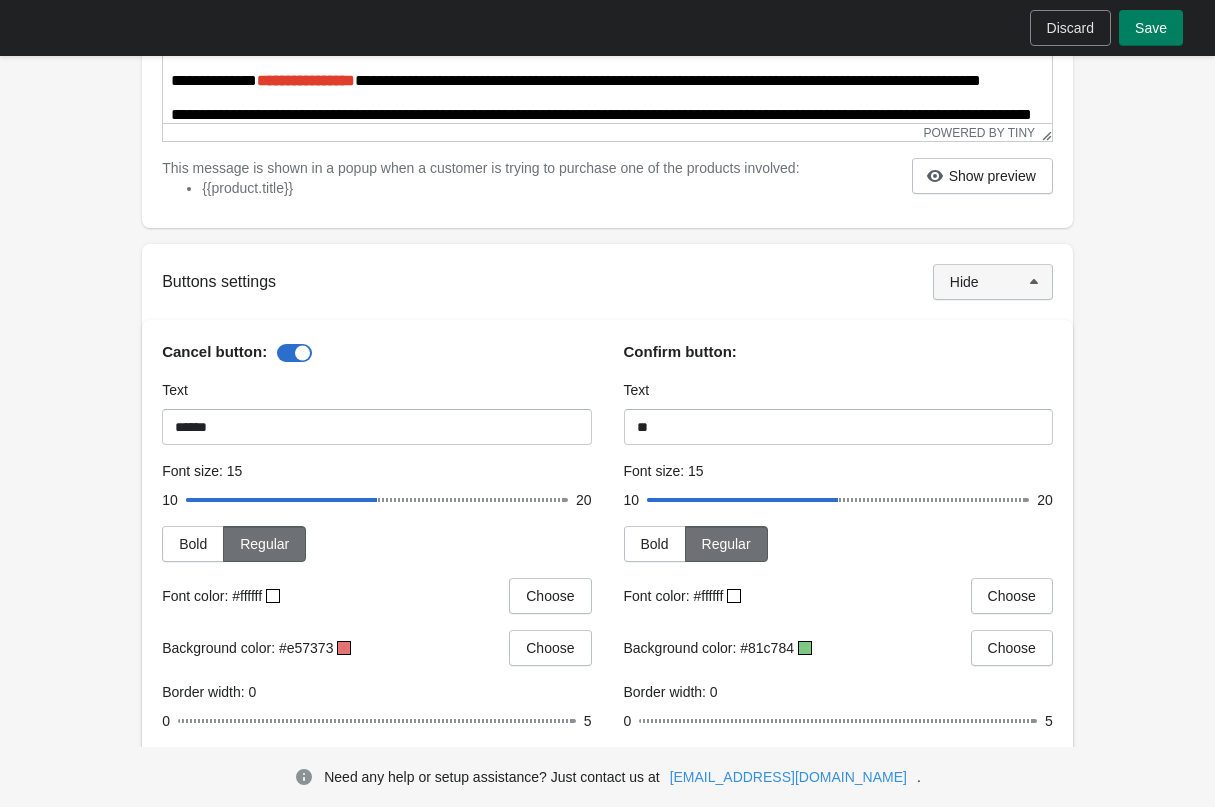 click 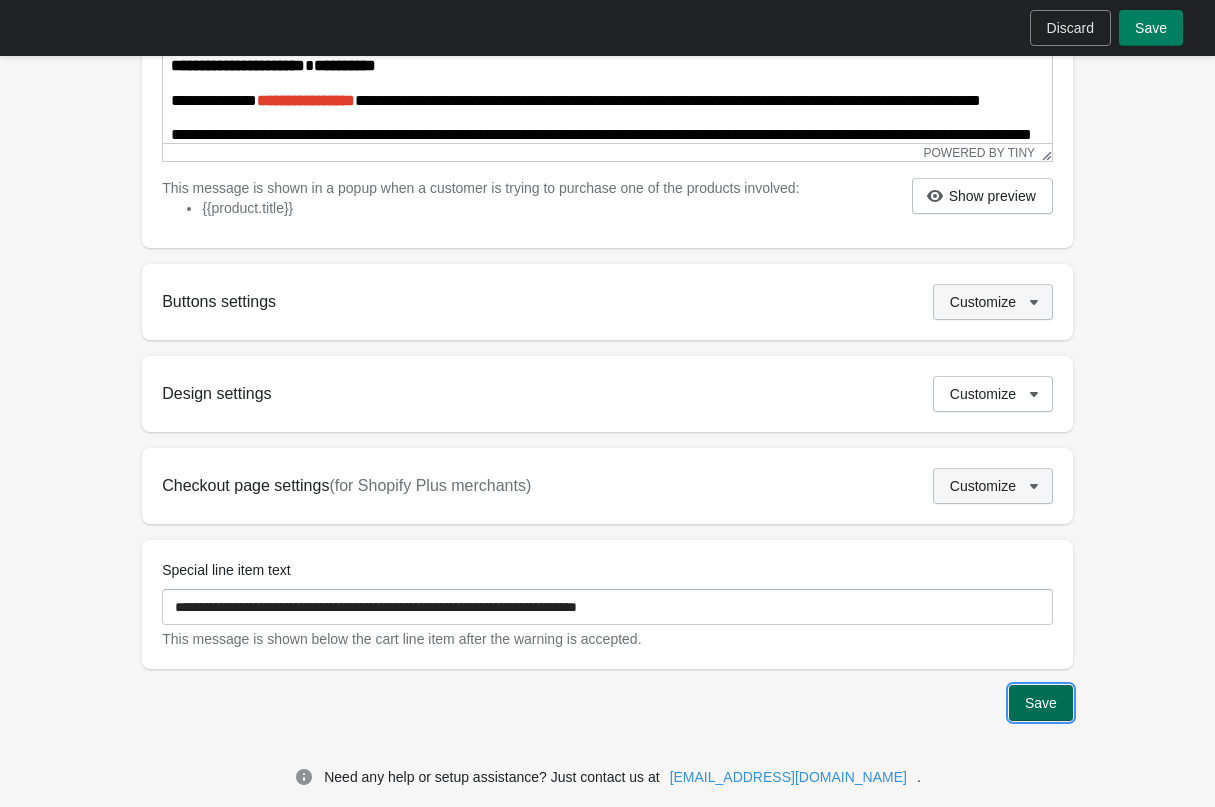 click on "Save" at bounding box center [1041, 703] 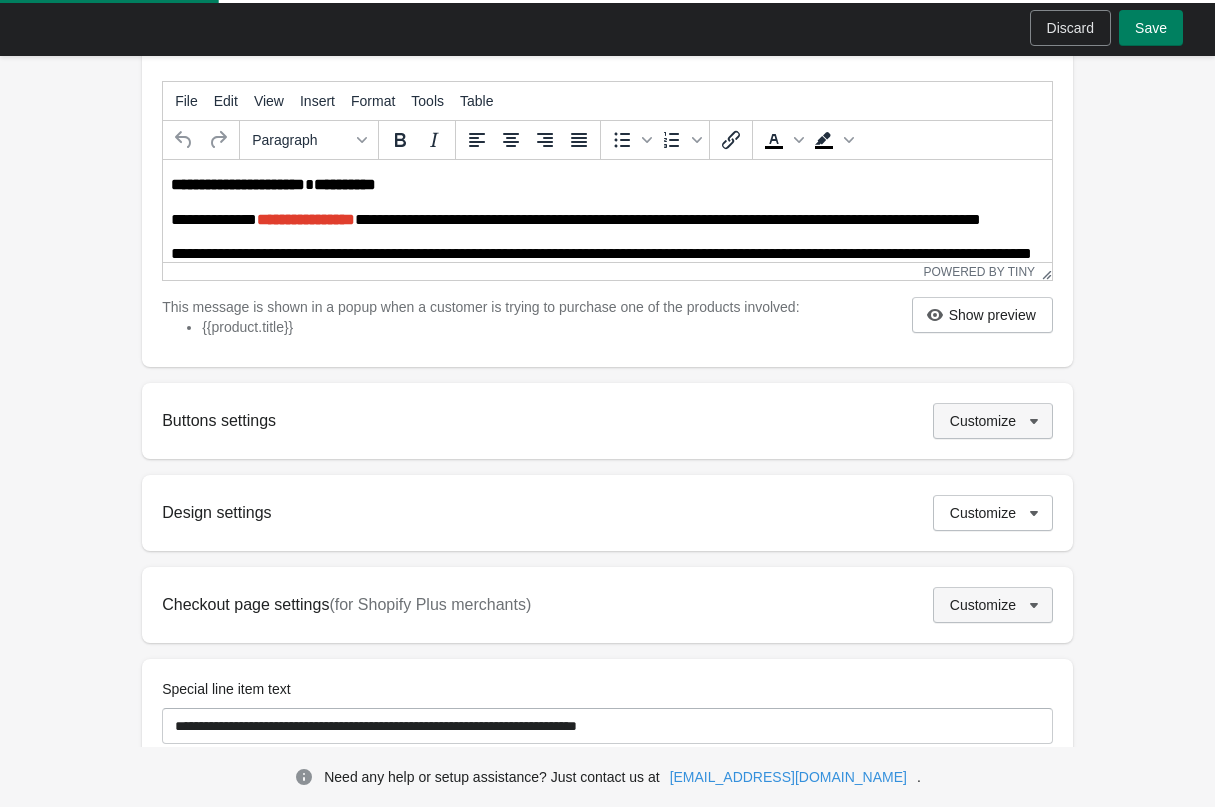 scroll, scrollTop: 0, scrollLeft: 0, axis: both 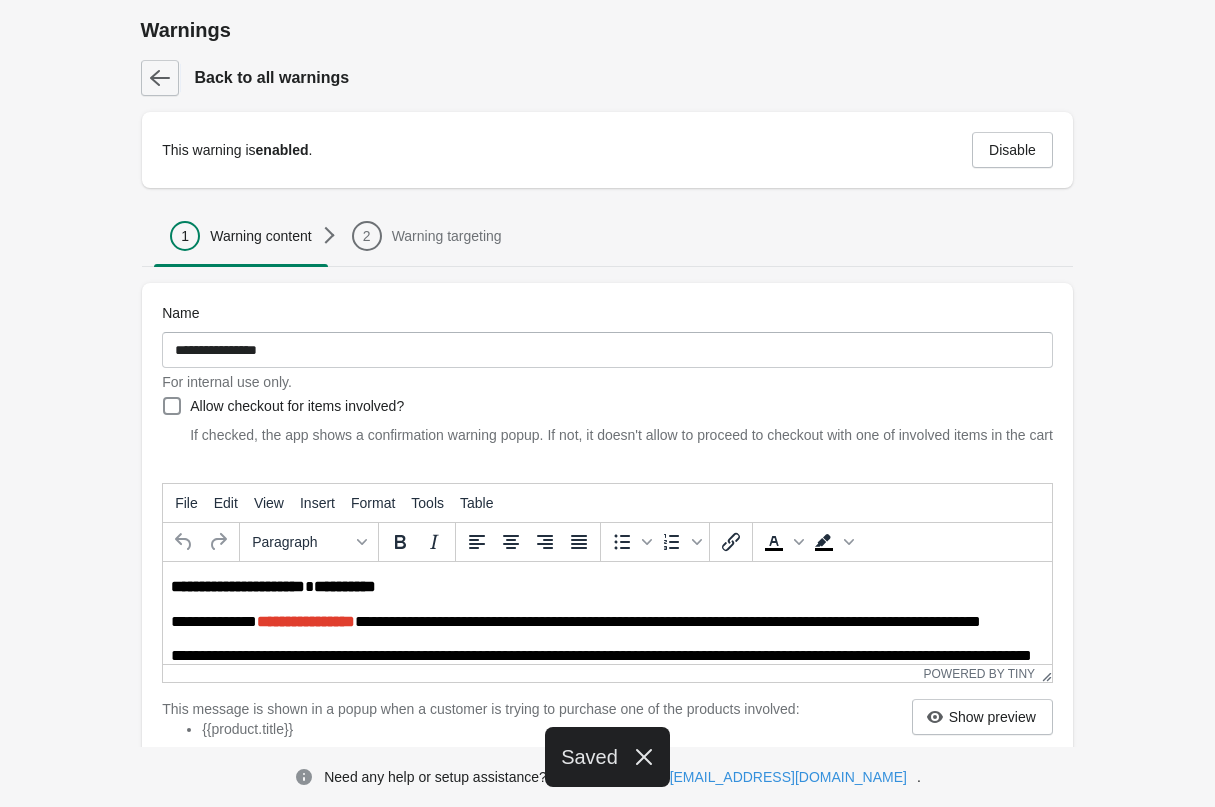 click 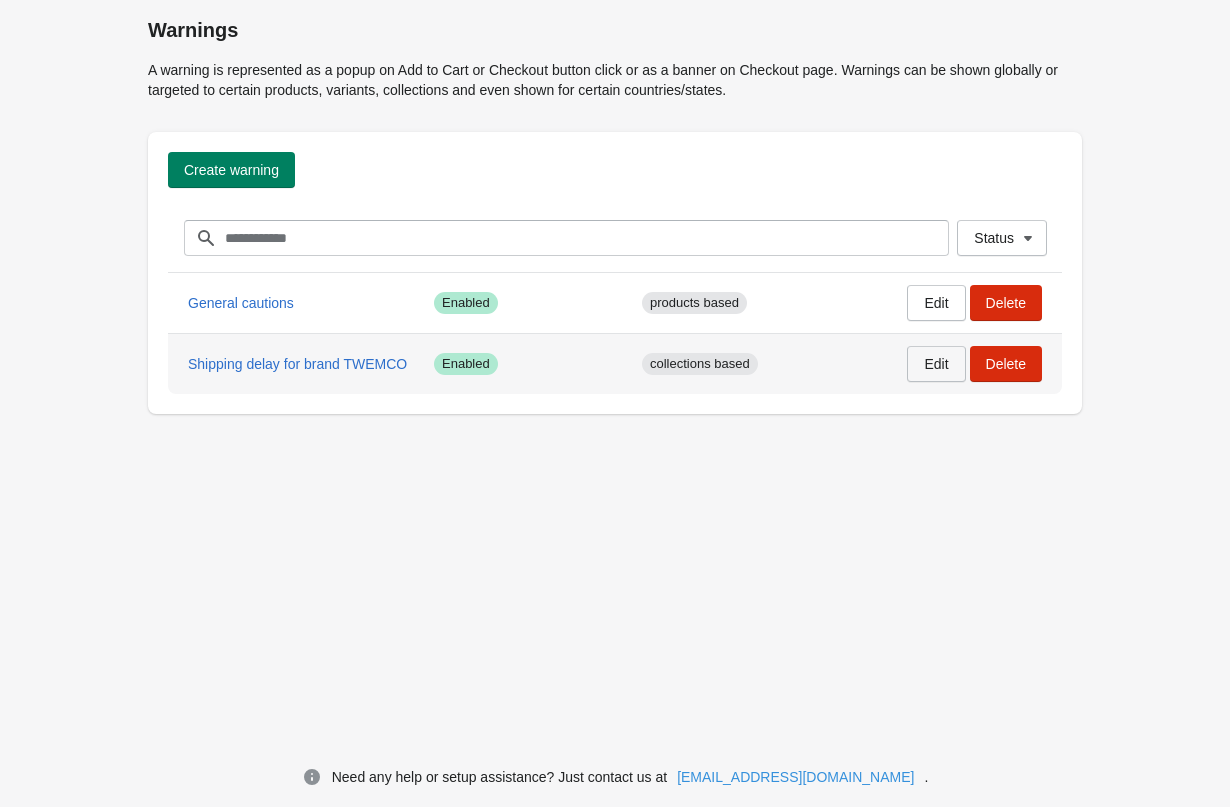 click on "Edit" at bounding box center [936, 364] 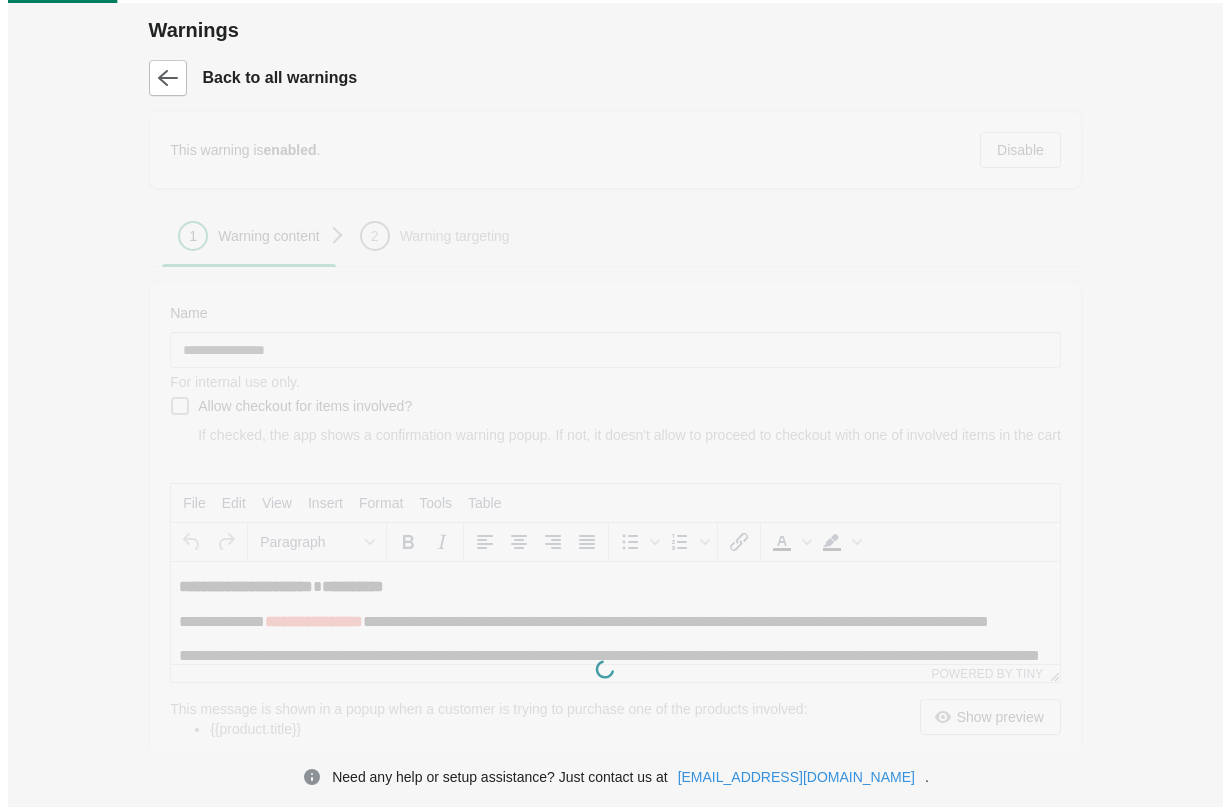 scroll, scrollTop: 0, scrollLeft: 0, axis: both 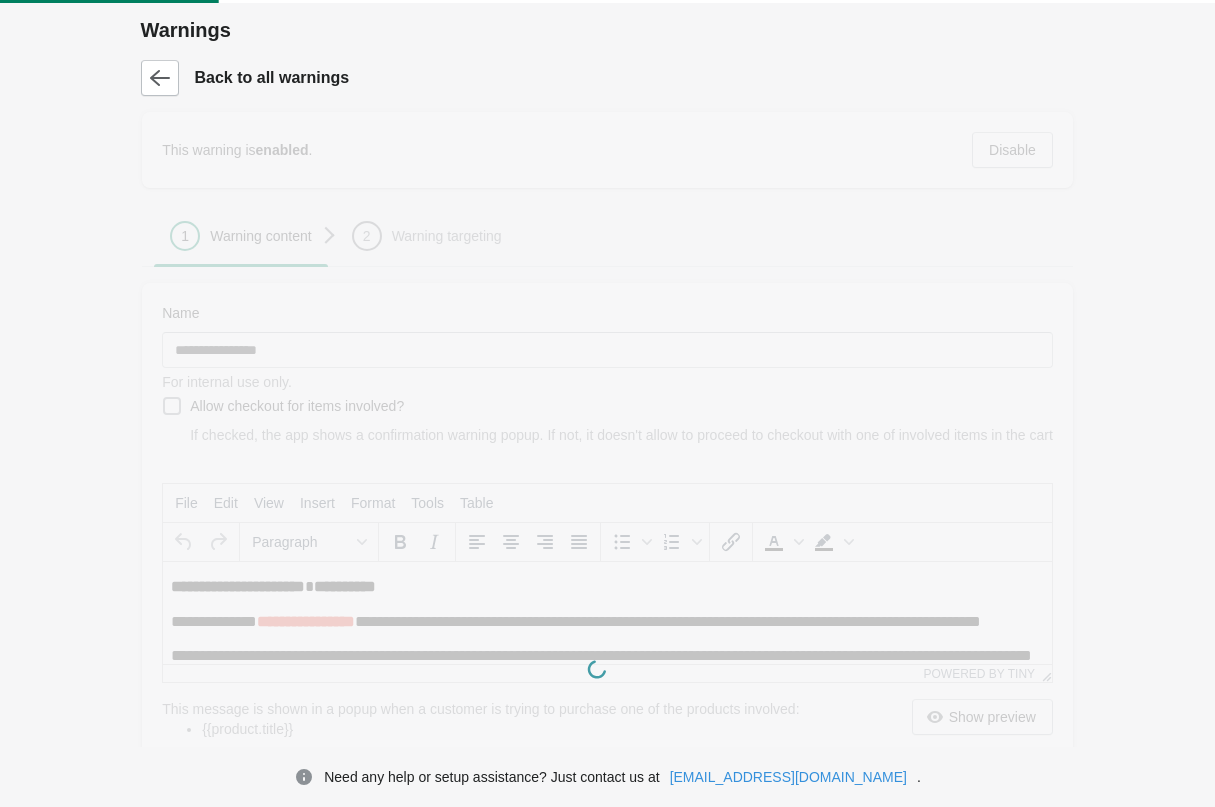 type on "**********" 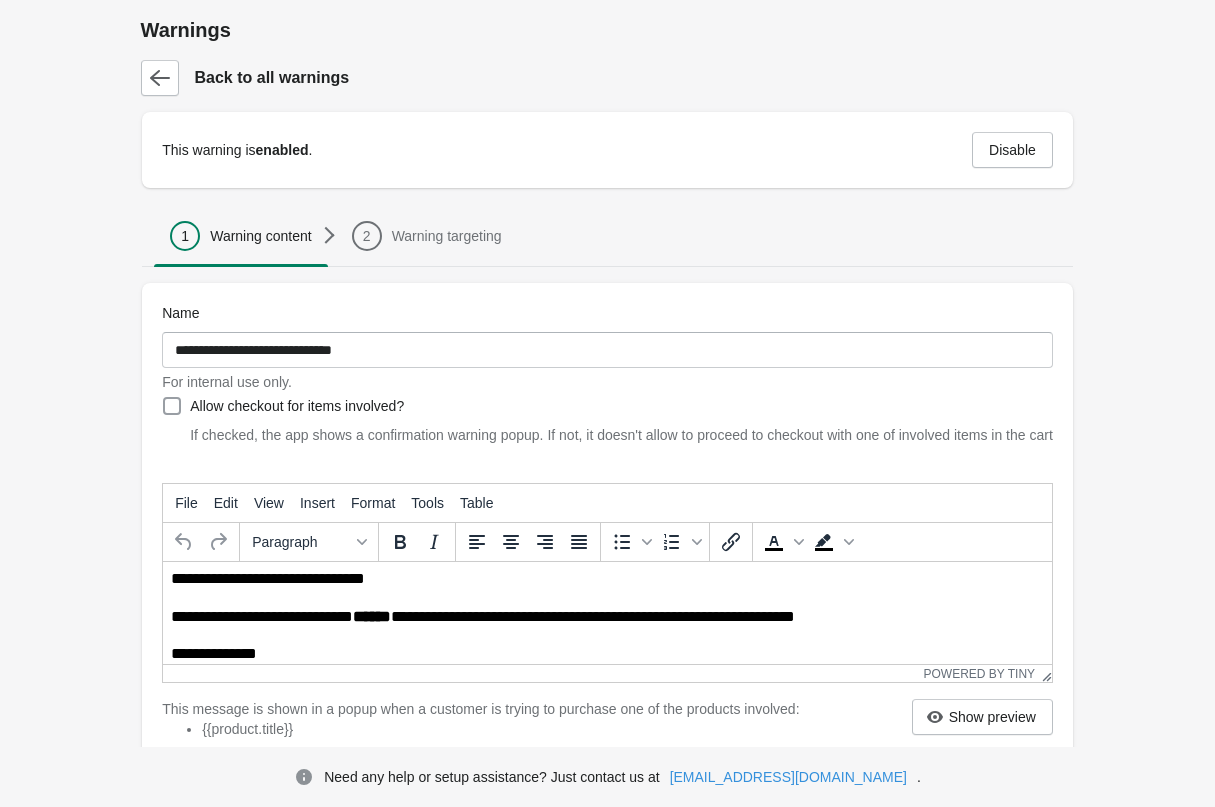click at bounding box center [172, 406] 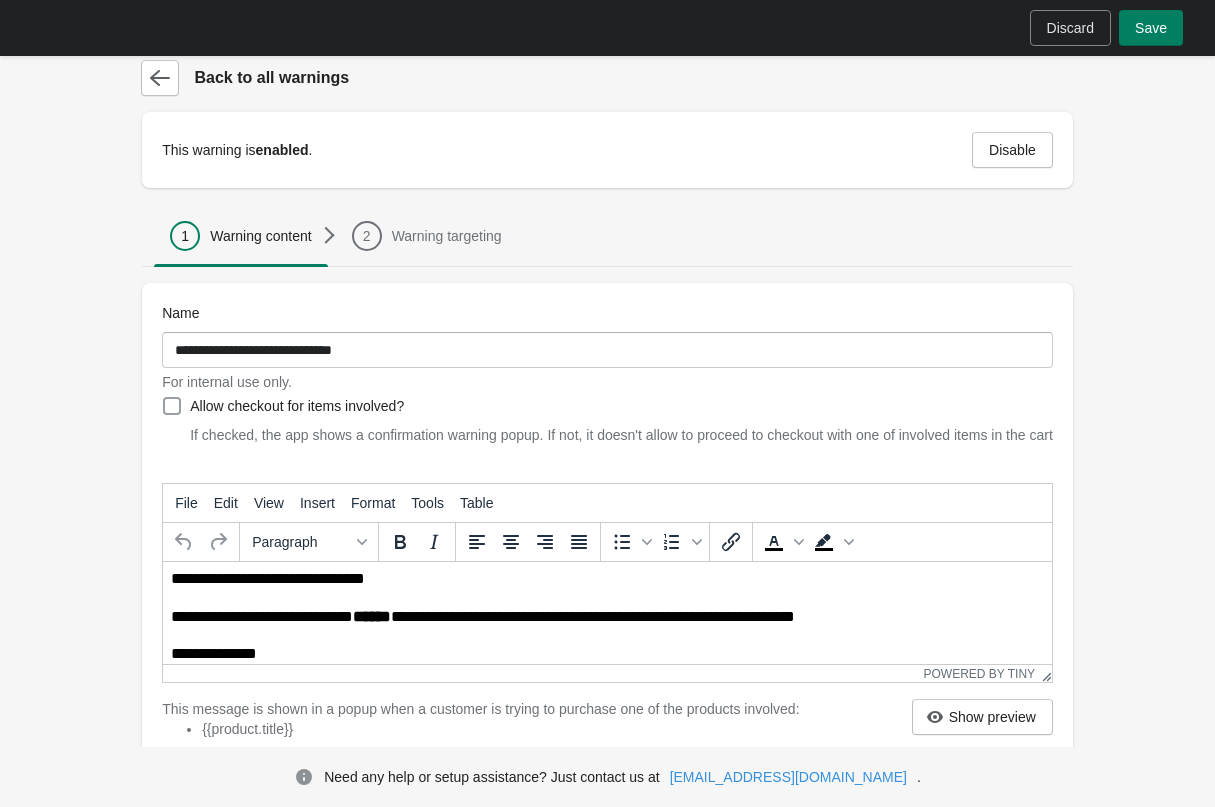 click at bounding box center (172, 406) 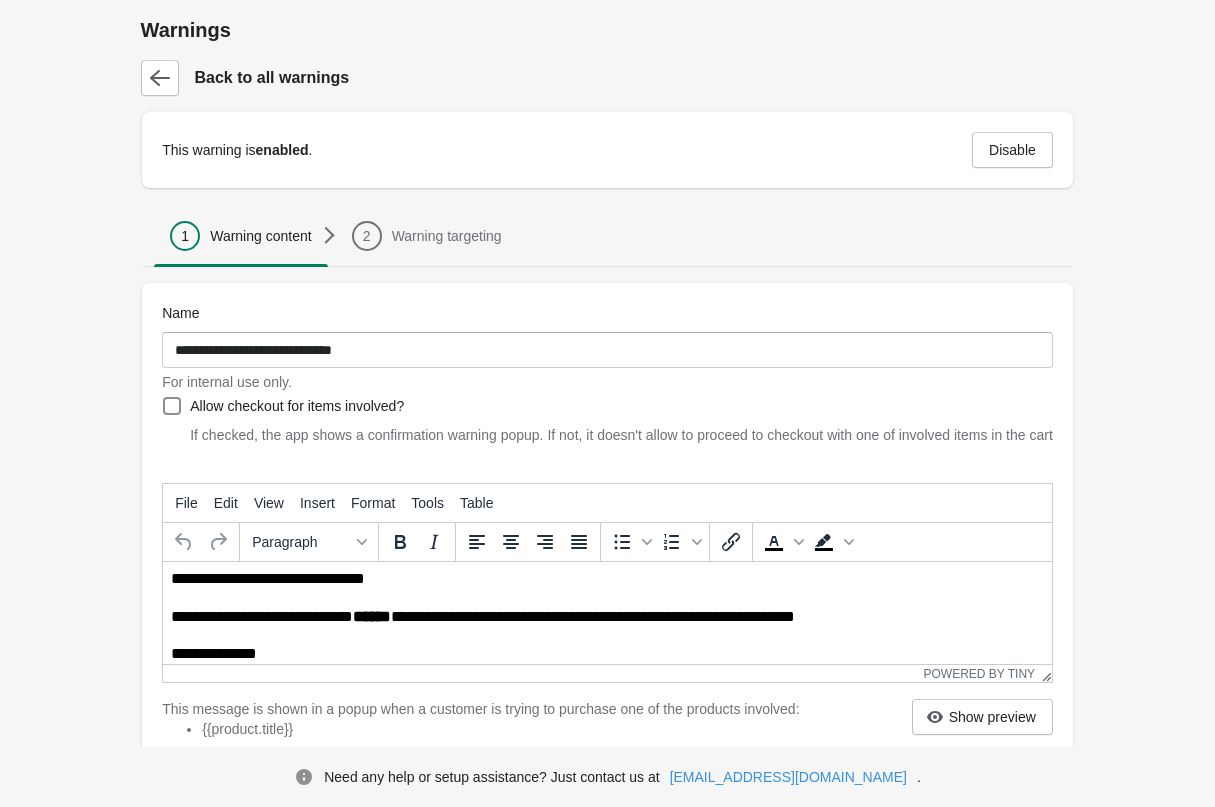 click on "For internal use only." at bounding box center [607, 382] 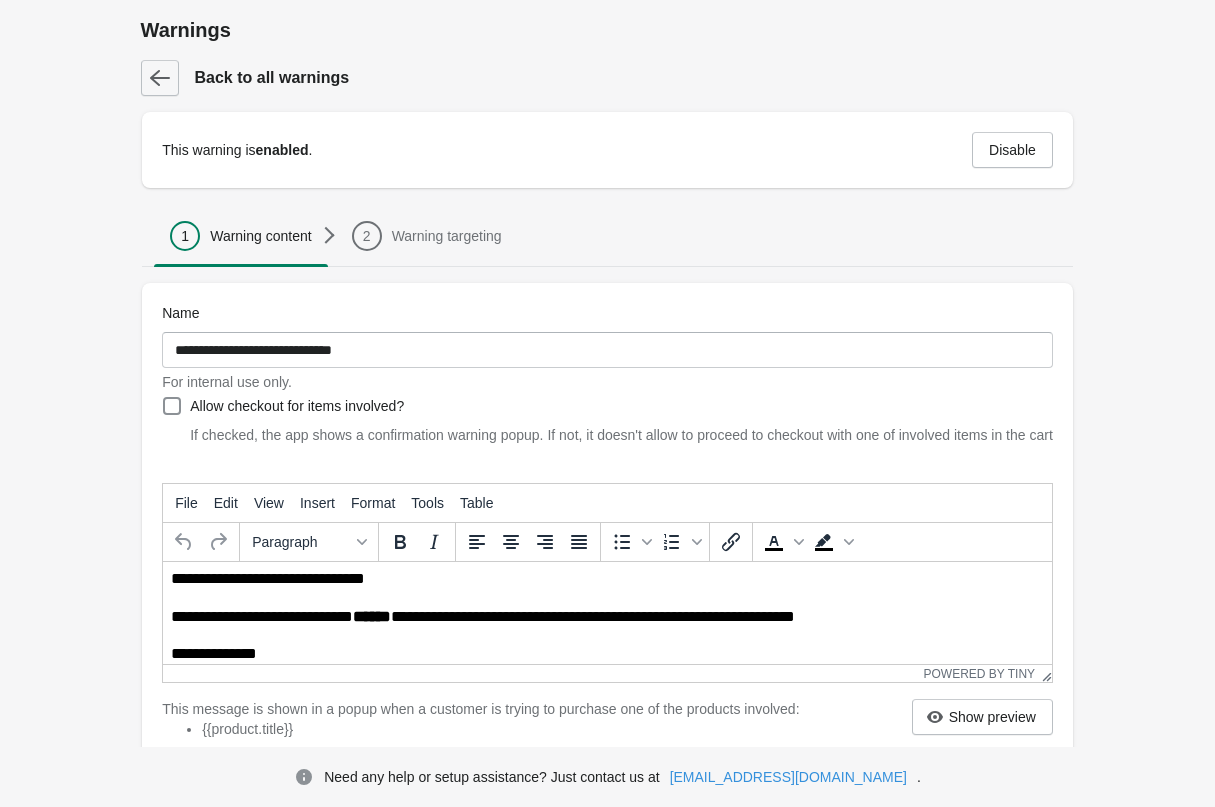 click at bounding box center [160, 78] 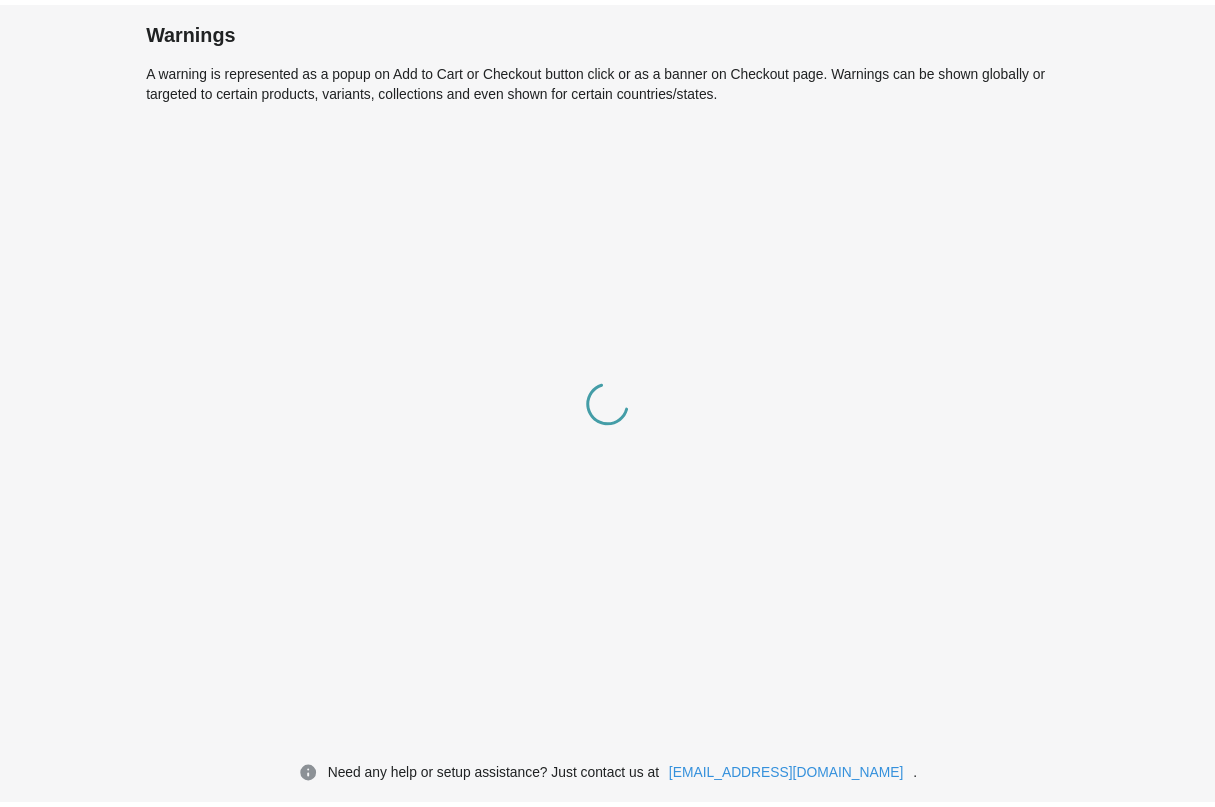 scroll, scrollTop: 0, scrollLeft: 0, axis: both 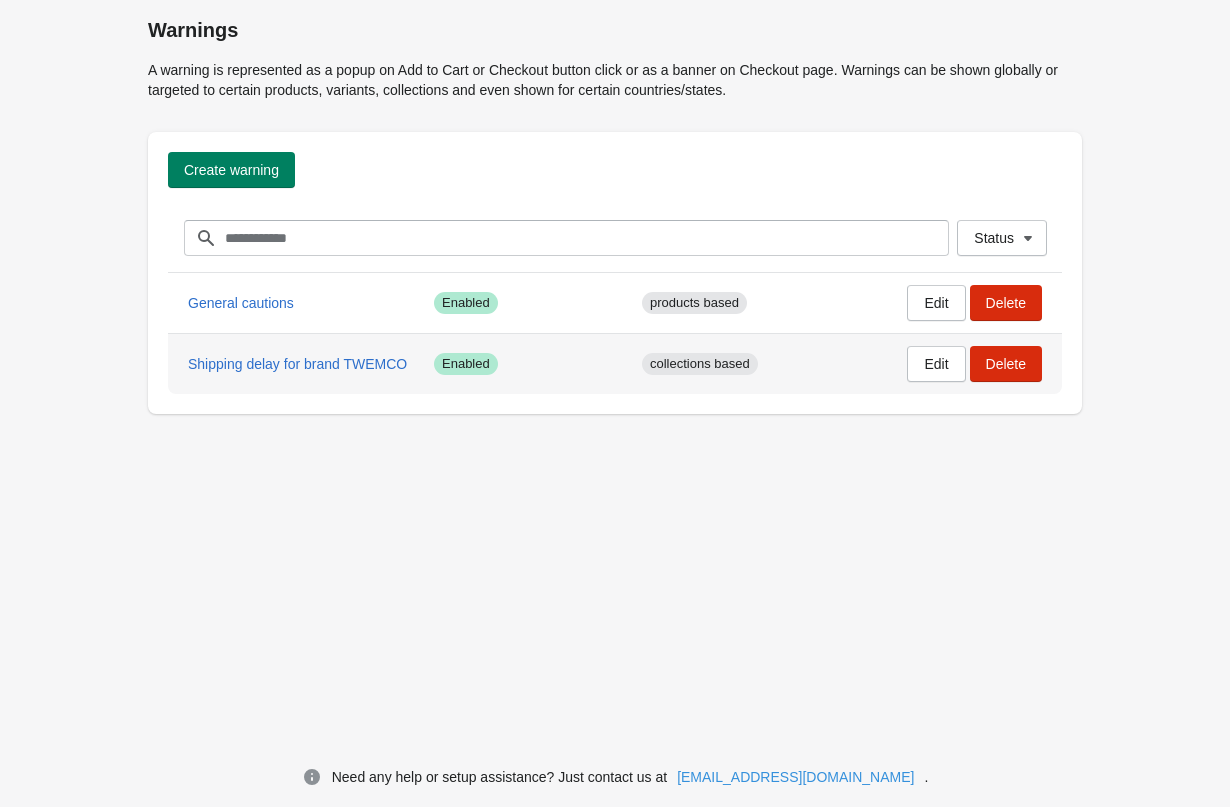 click on "collections based" at bounding box center (700, 364) 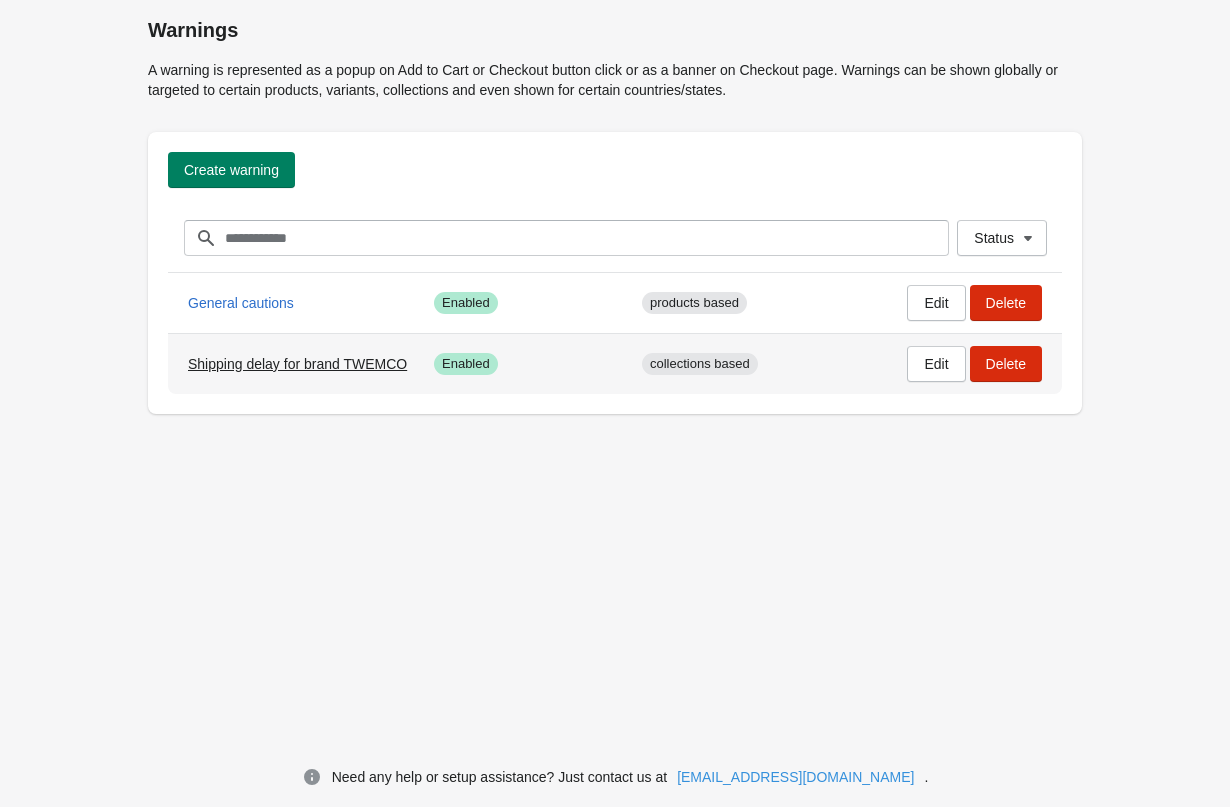 click on "Shipping delay for brand TWEMCO" at bounding box center (297, 364) 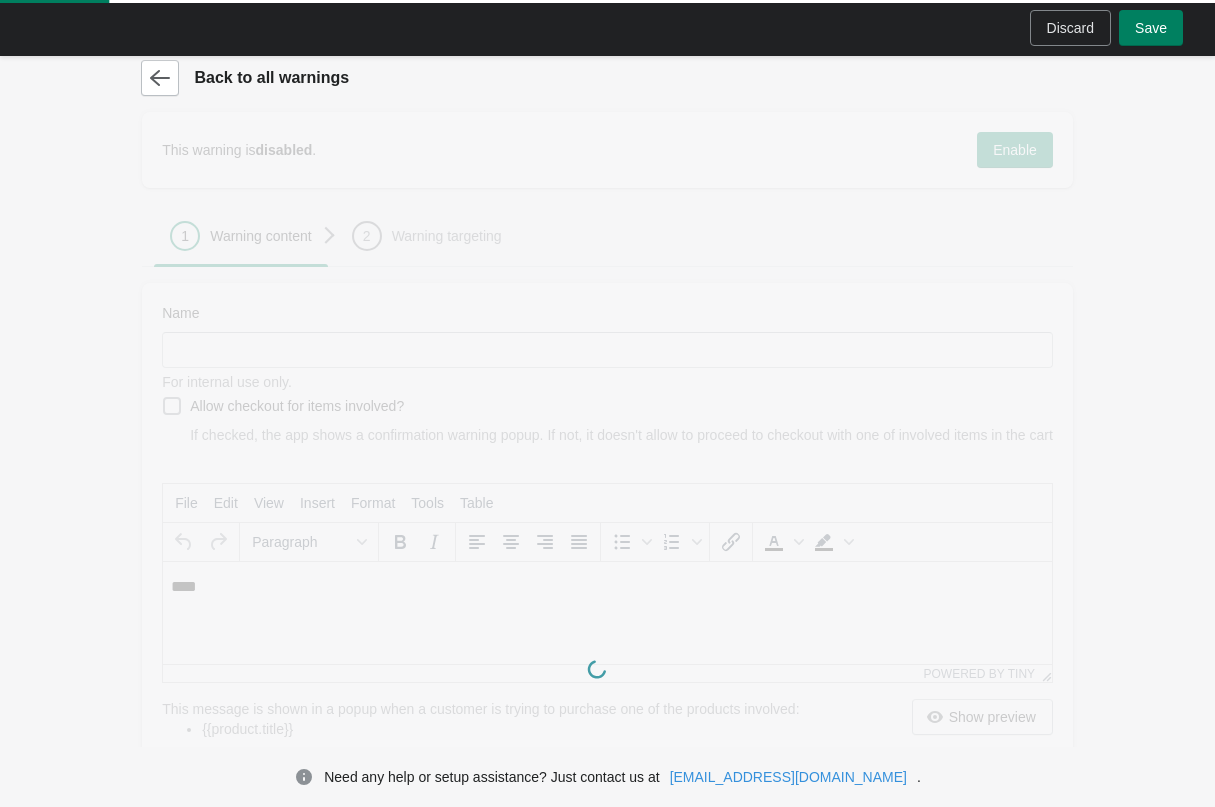 scroll, scrollTop: 0, scrollLeft: 0, axis: both 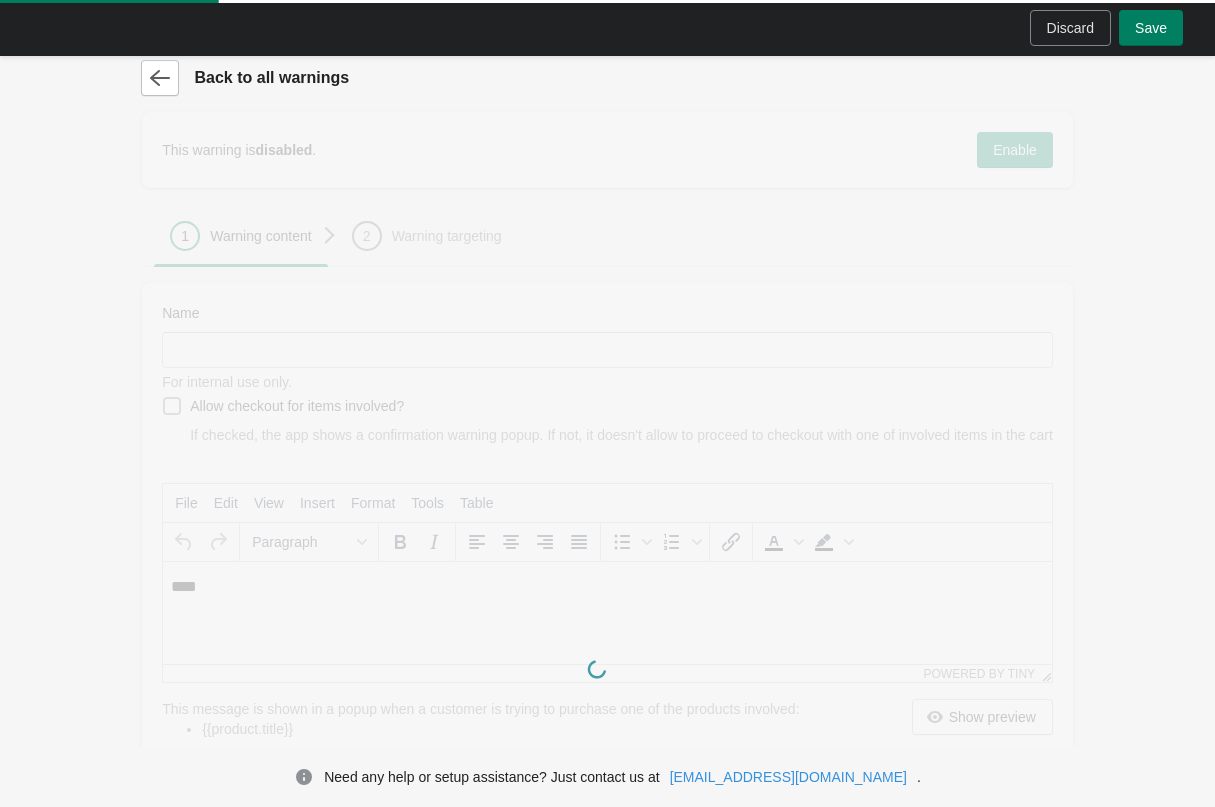 type on "**********" 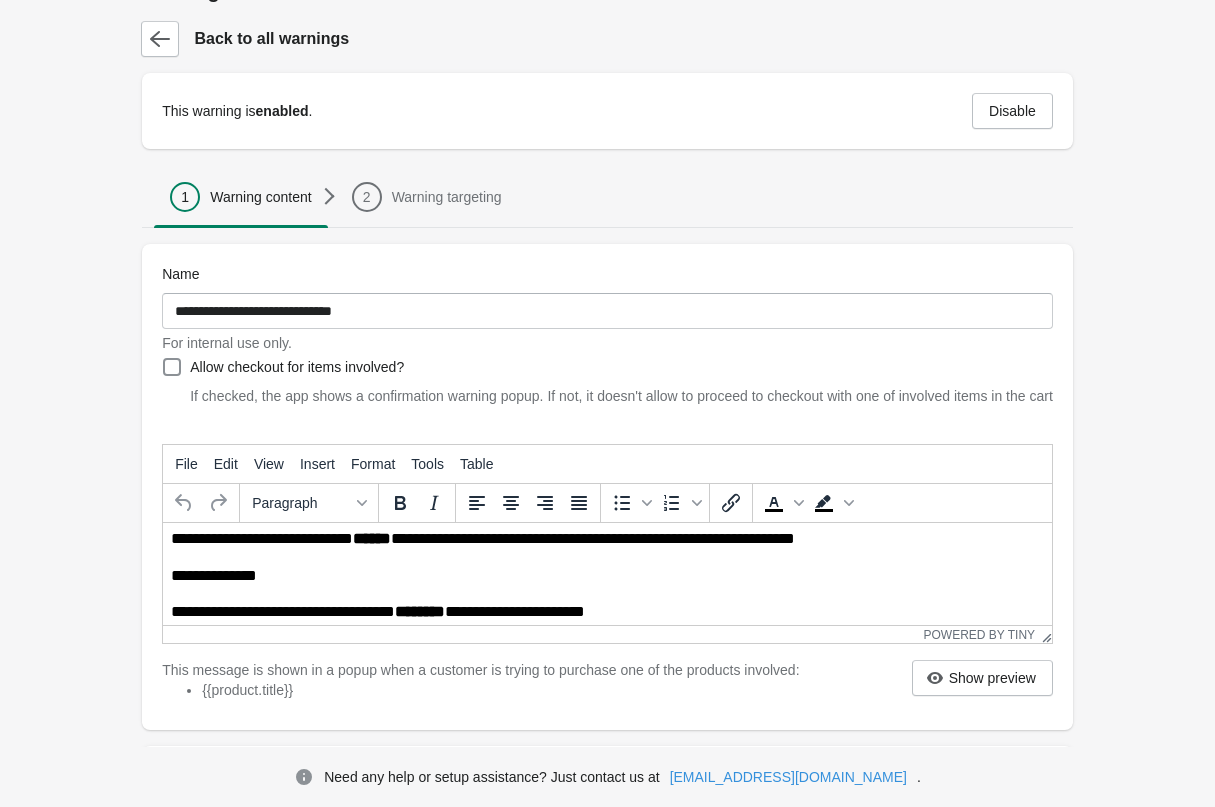 scroll, scrollTop: 125, scrollLeft: 0, axis: vertical 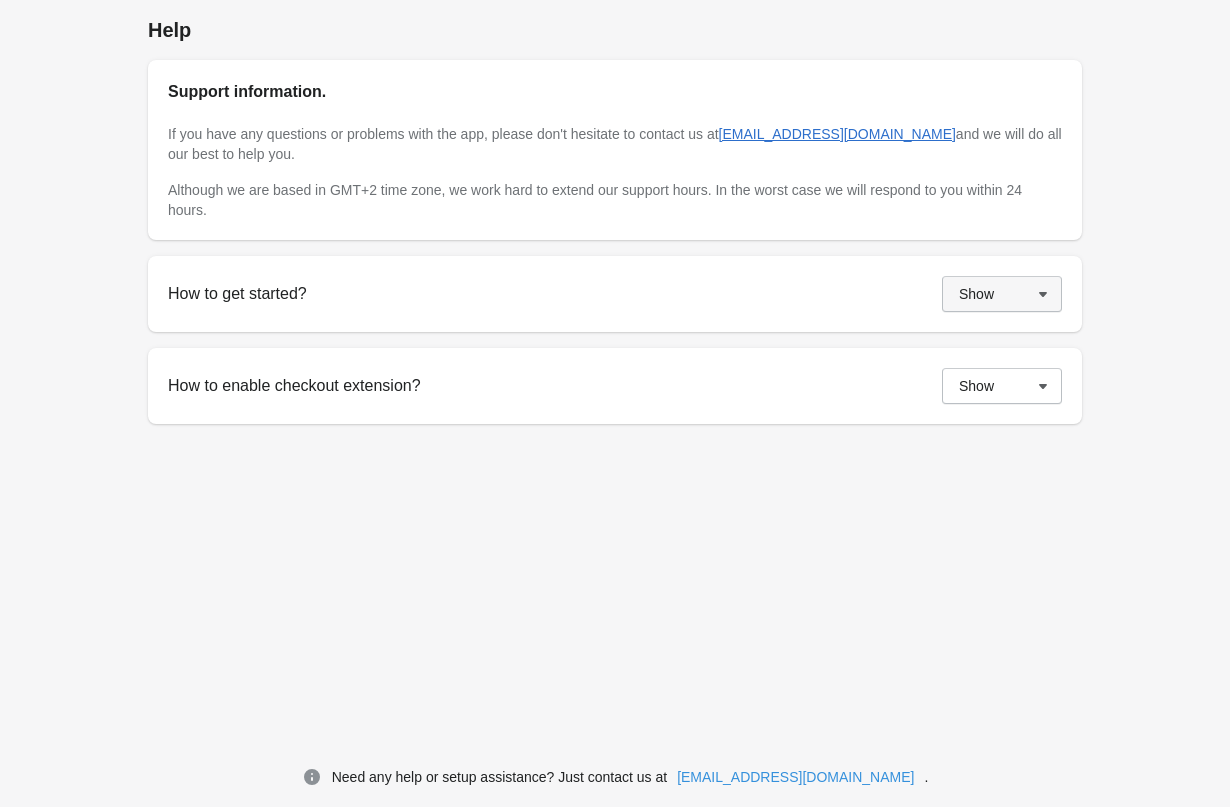 click on "Show" at bounding box center [1002, 294] 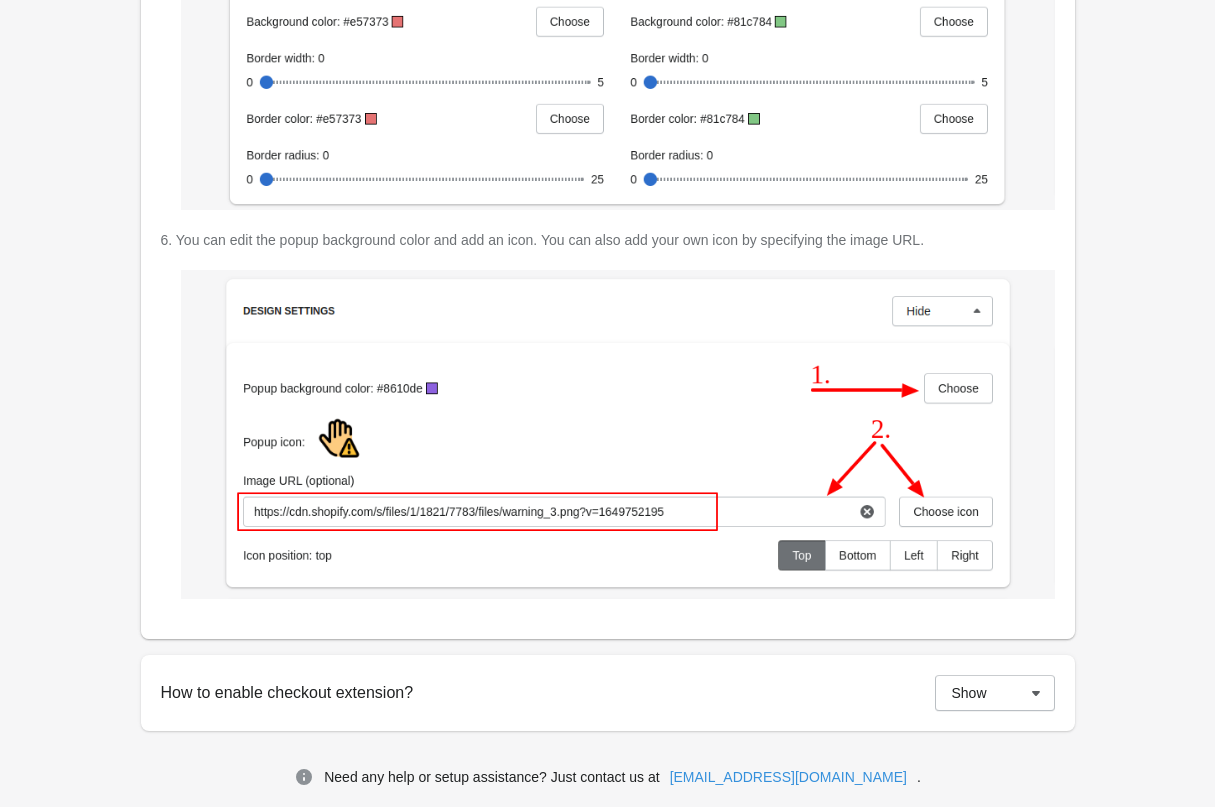 scroll, scrollTop: 3418, scrollLeft: 0, axis: vertical 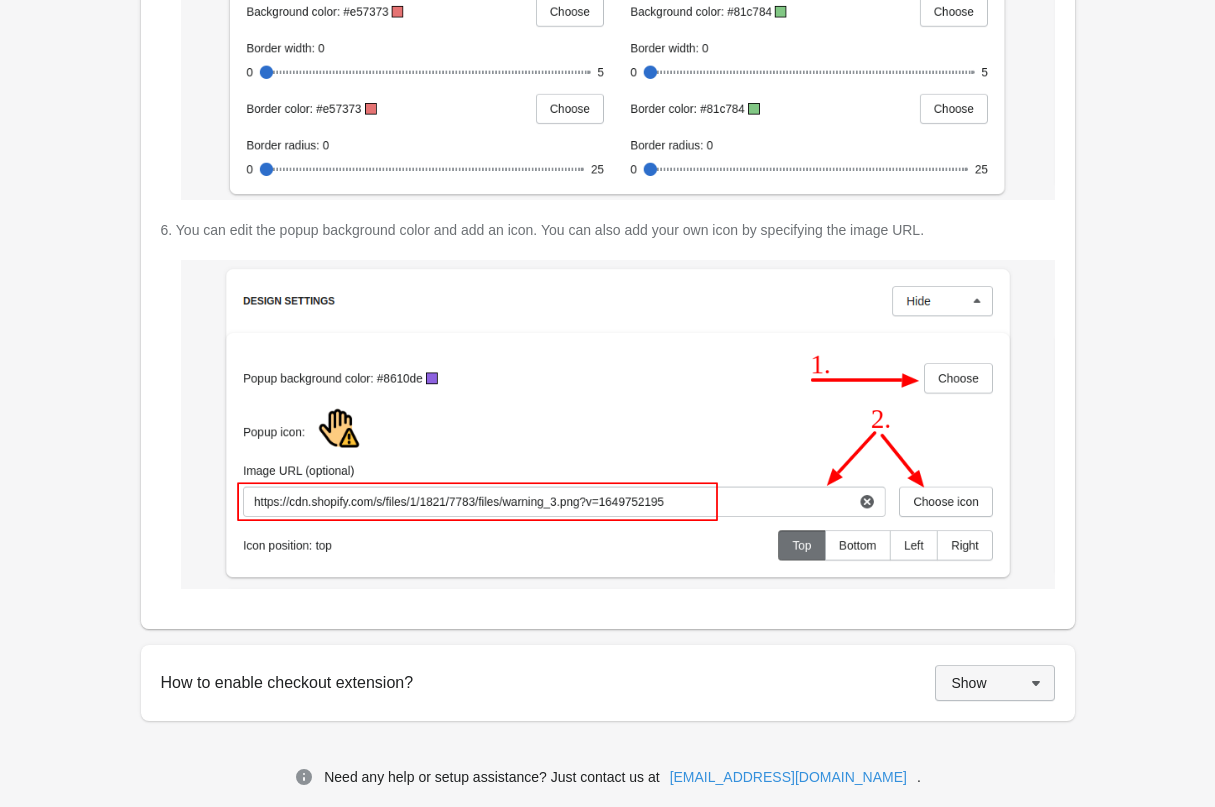 click on "Show" at bounding box center [995, 683] 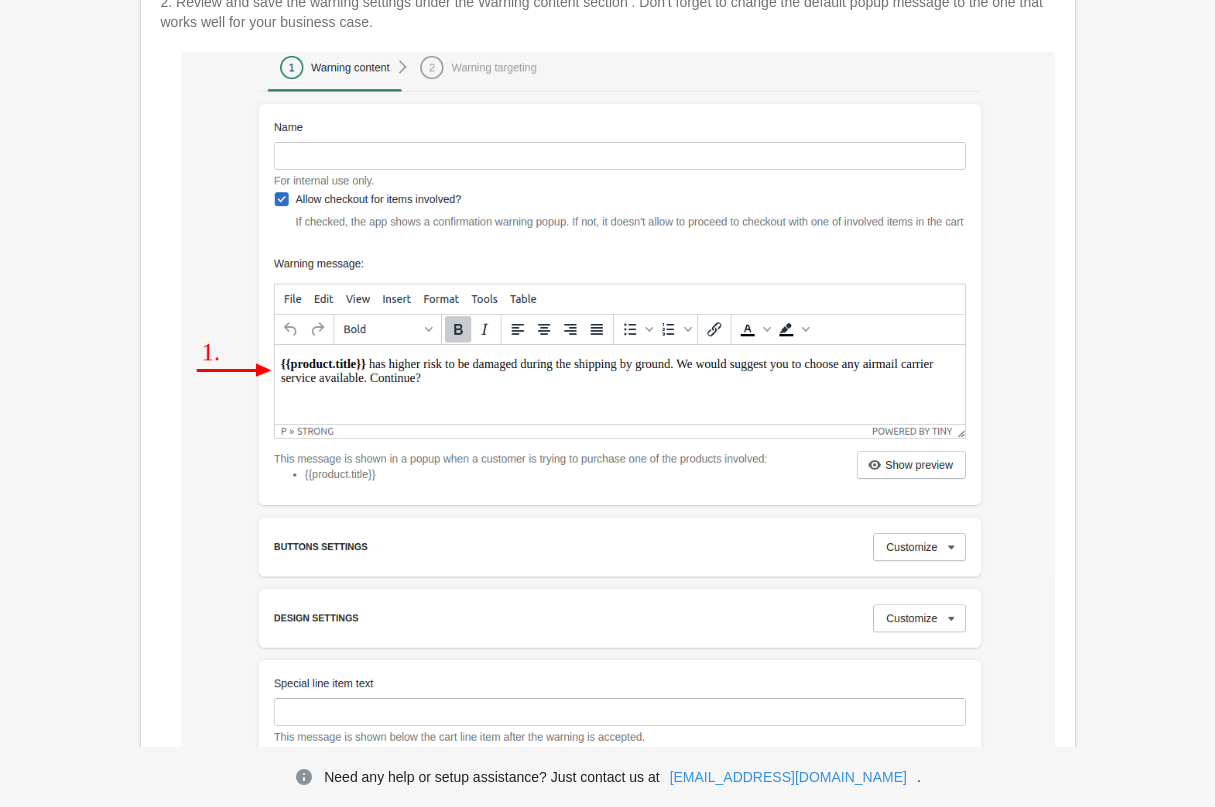 scroll, scrollTop: 0, scrollLeft: 0, axis: both 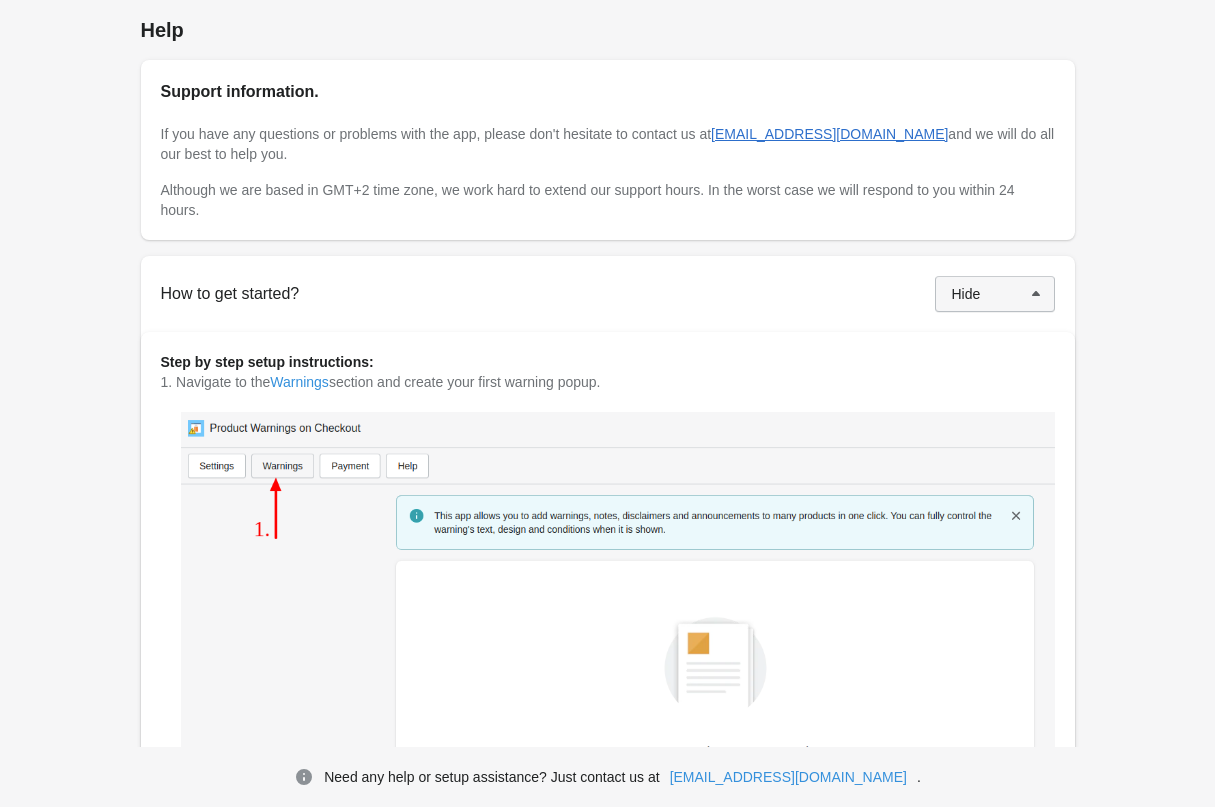 click 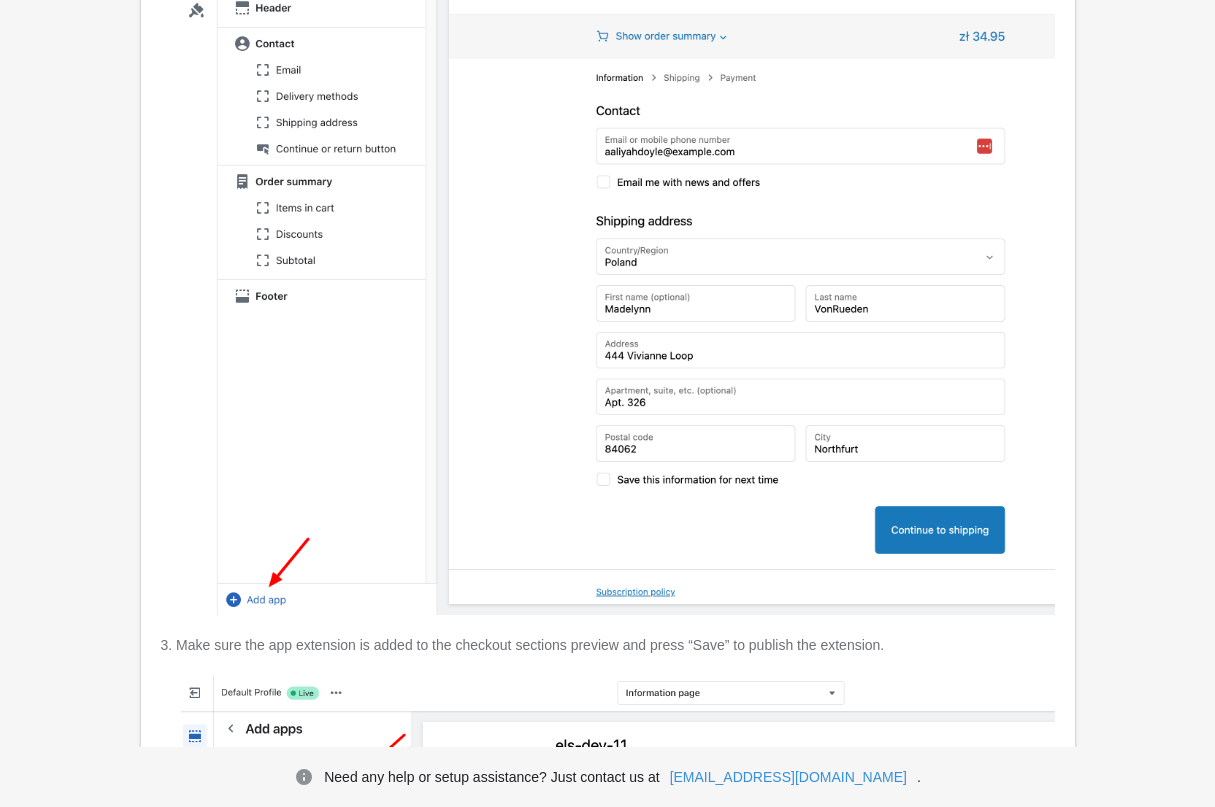 scroll, scrollTop: 195, scrollLeft: 0, axis: vertical 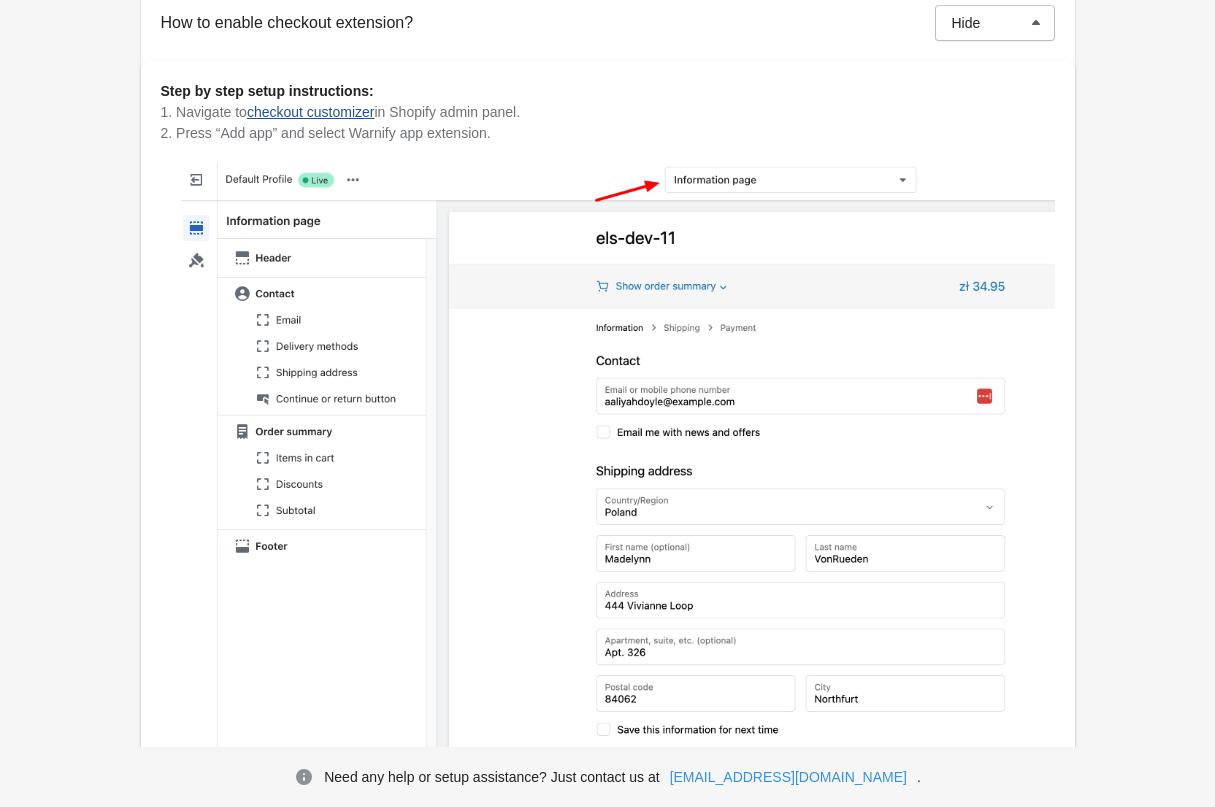 click on "checkout customizer" at bounding box center [311, 112] 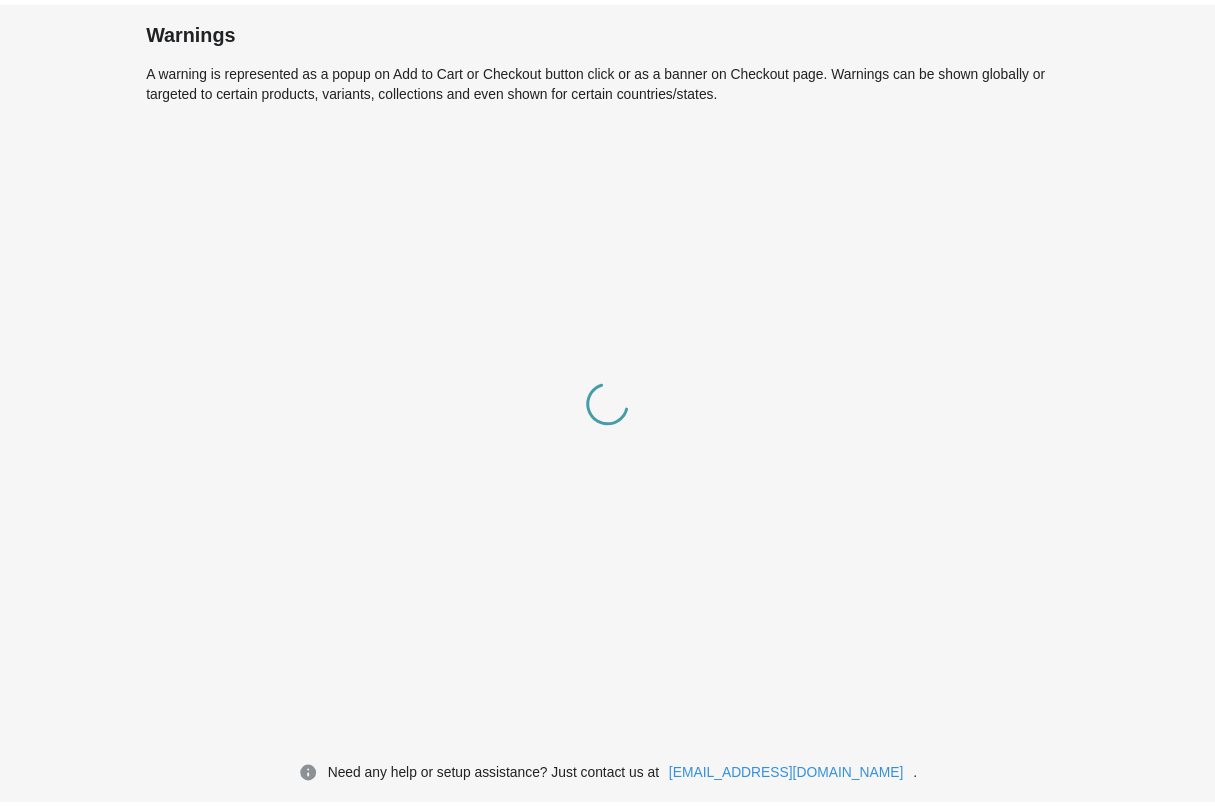 scroll, scrollTop: 0, scrollLeft: 0, axis: both 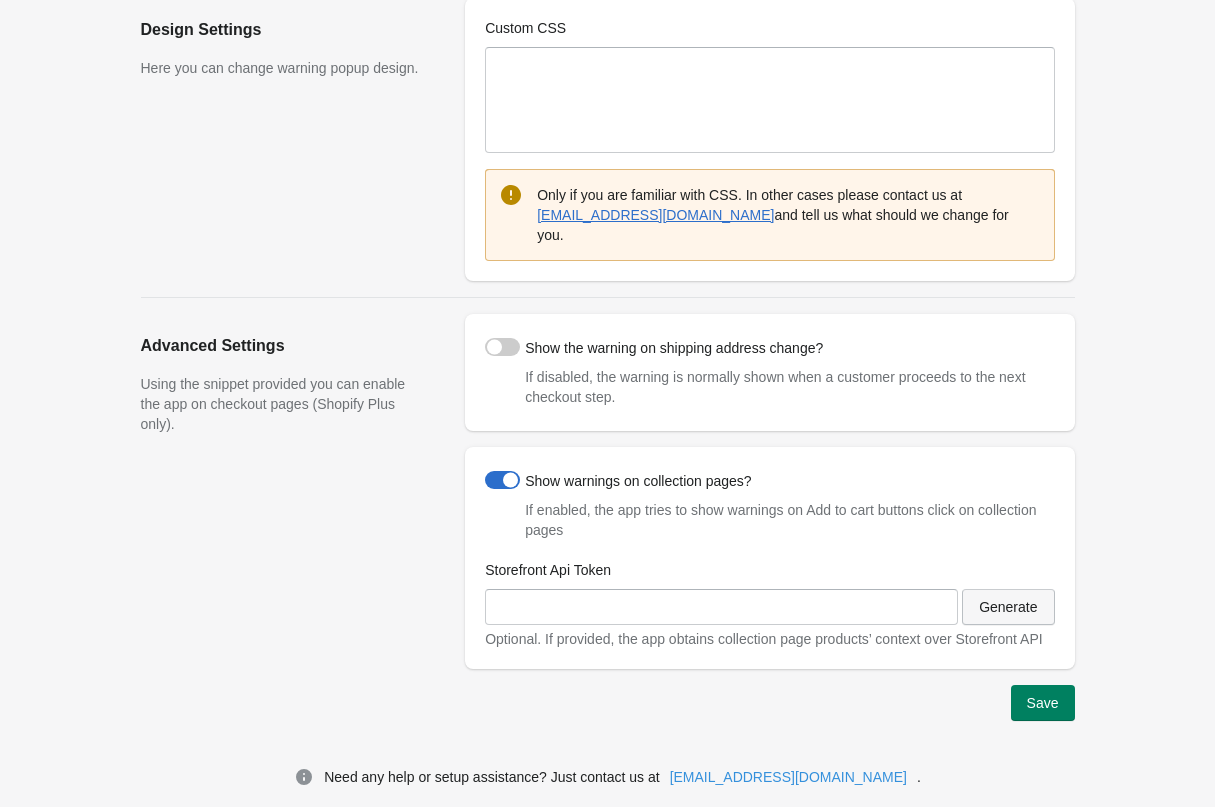 click on "Generate" at bounding box center (1008, 607) 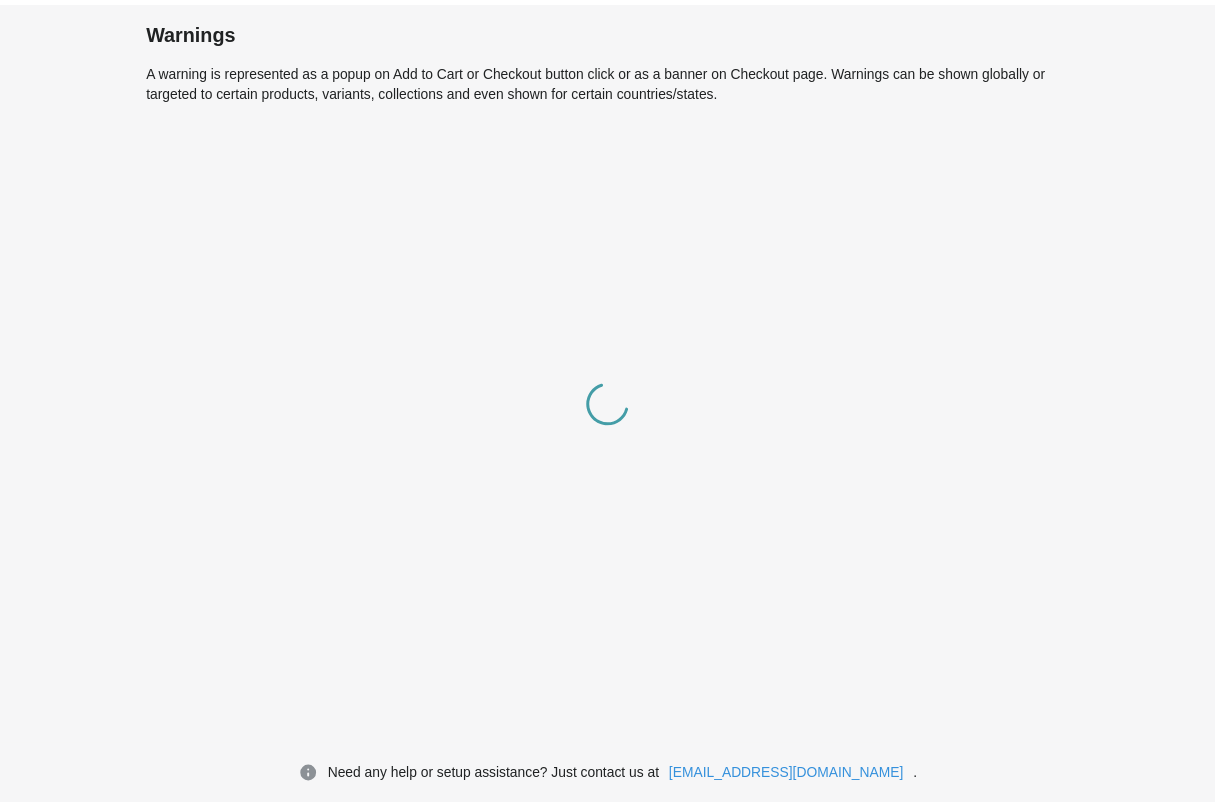 scroll, scrollTop: 0, scrollLeft: 0, axis: both 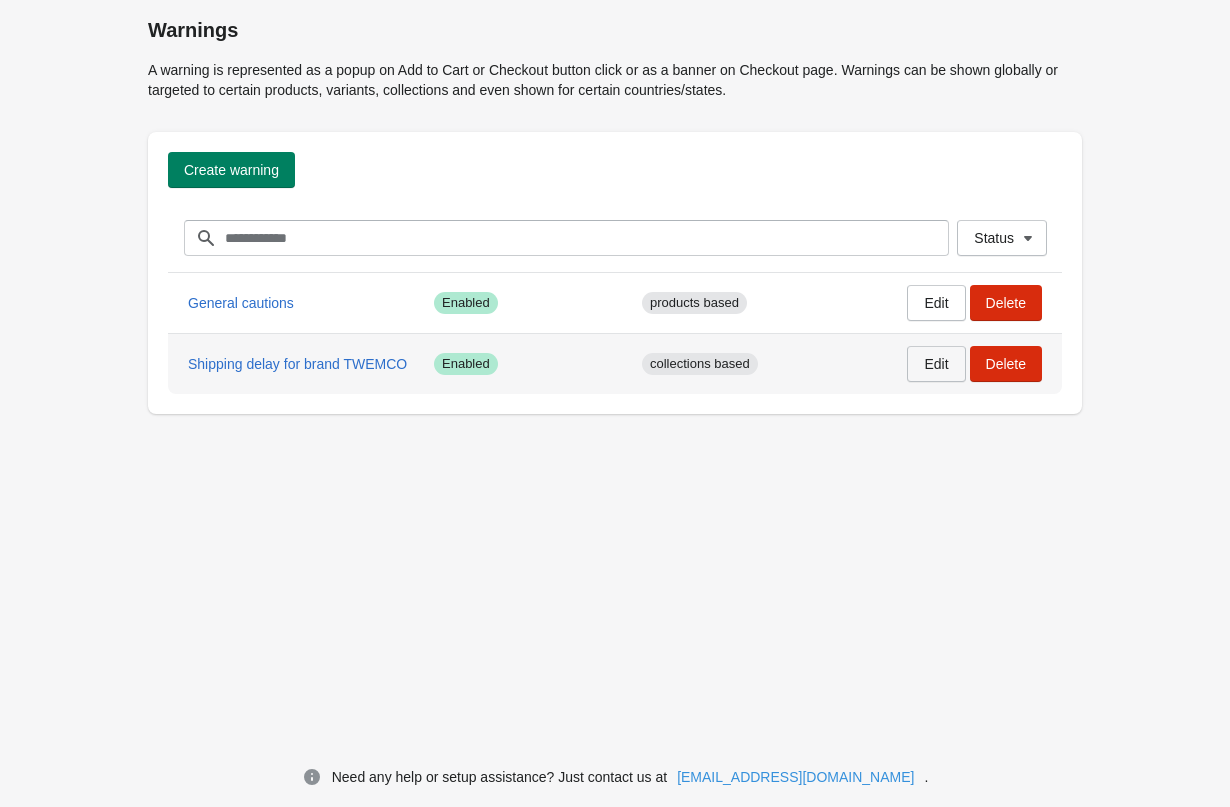click on "Edit" at bounding box center (936, 364) 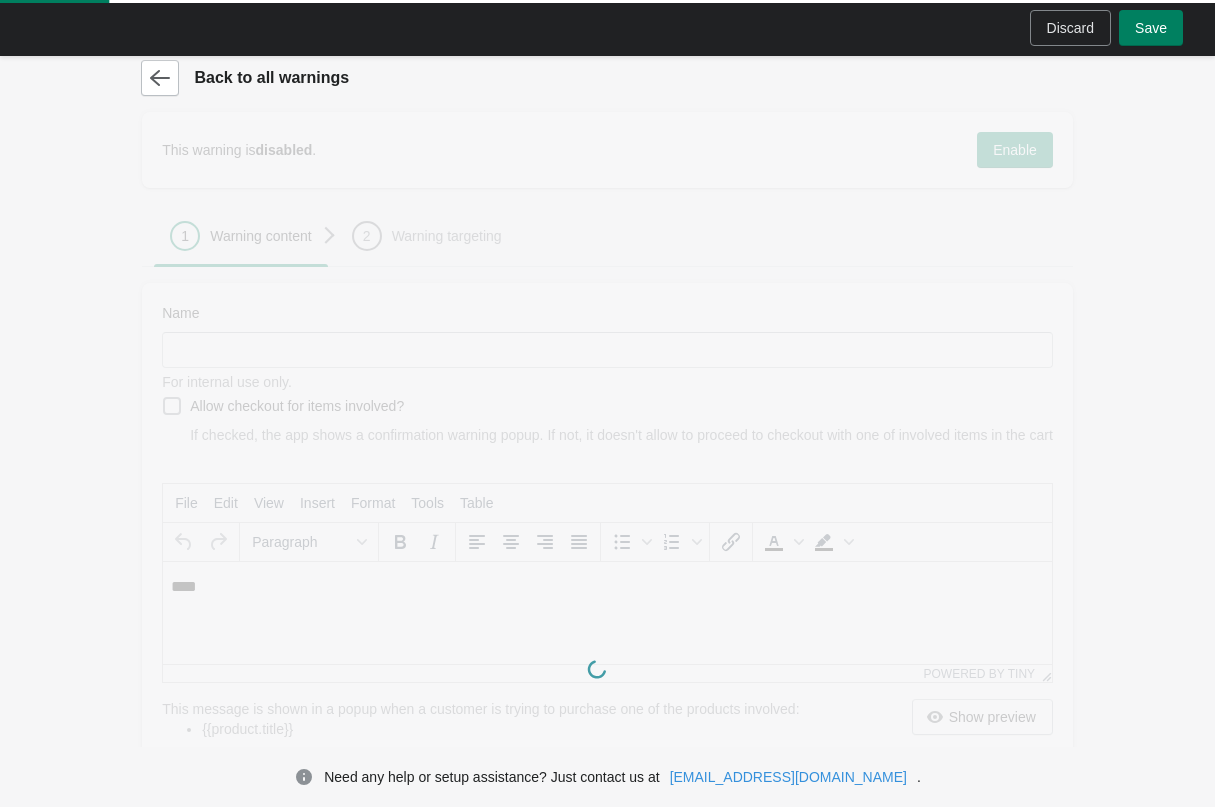 scroll, scrollTop: 0, scrollLeft: 0, axis: both 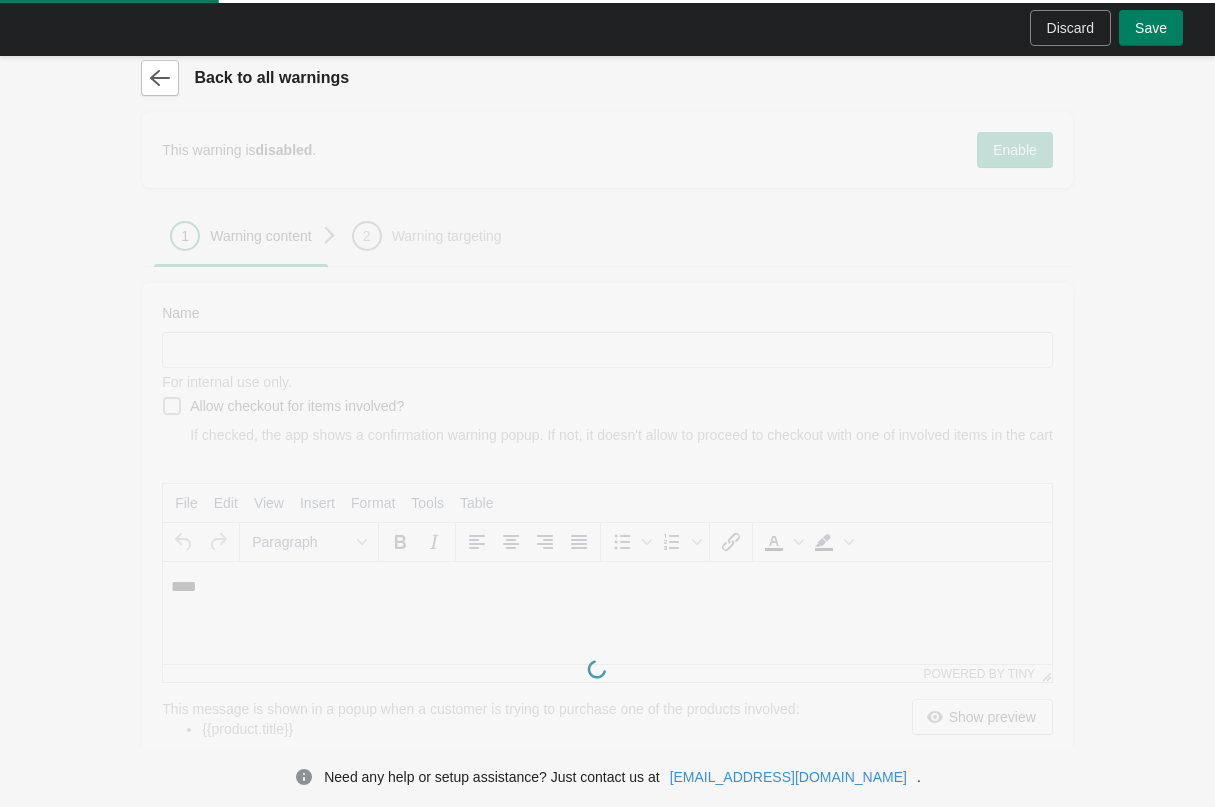 type on "**********" 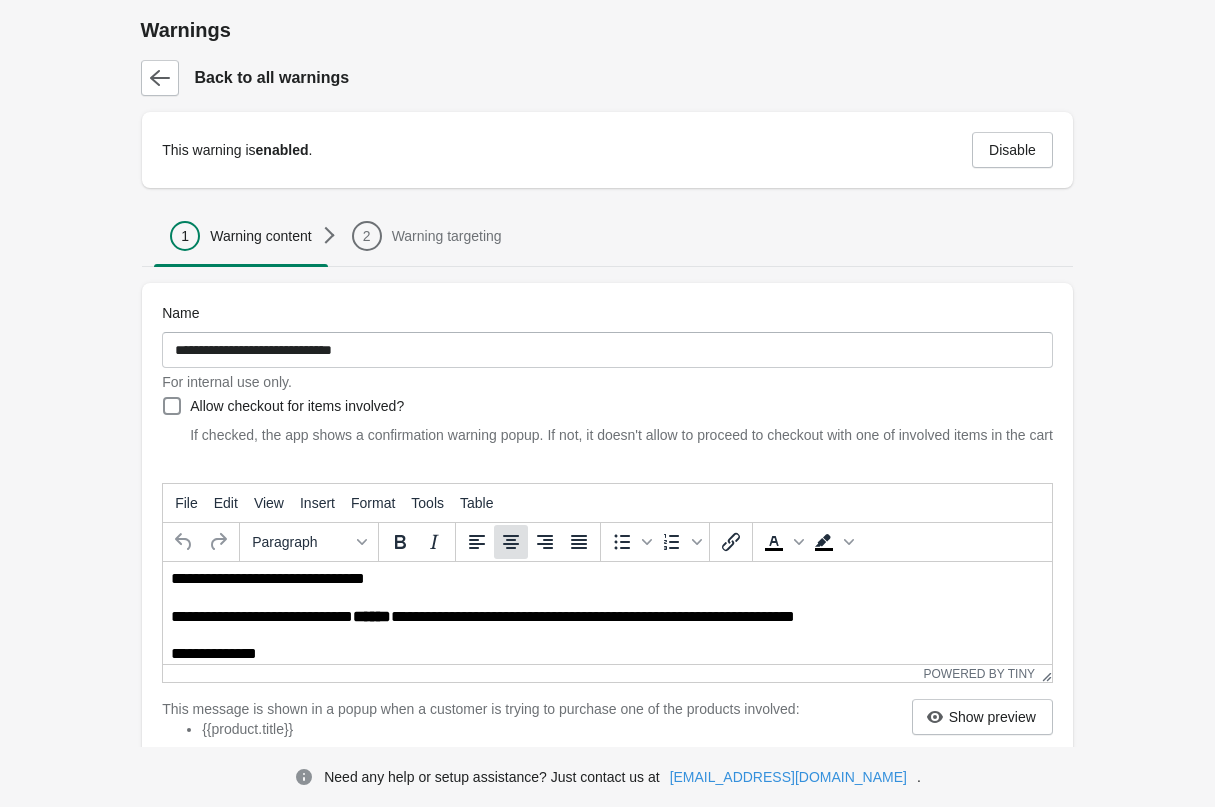 scroll, scrollTop: 541, scrollLeft: 0, axis: vertical 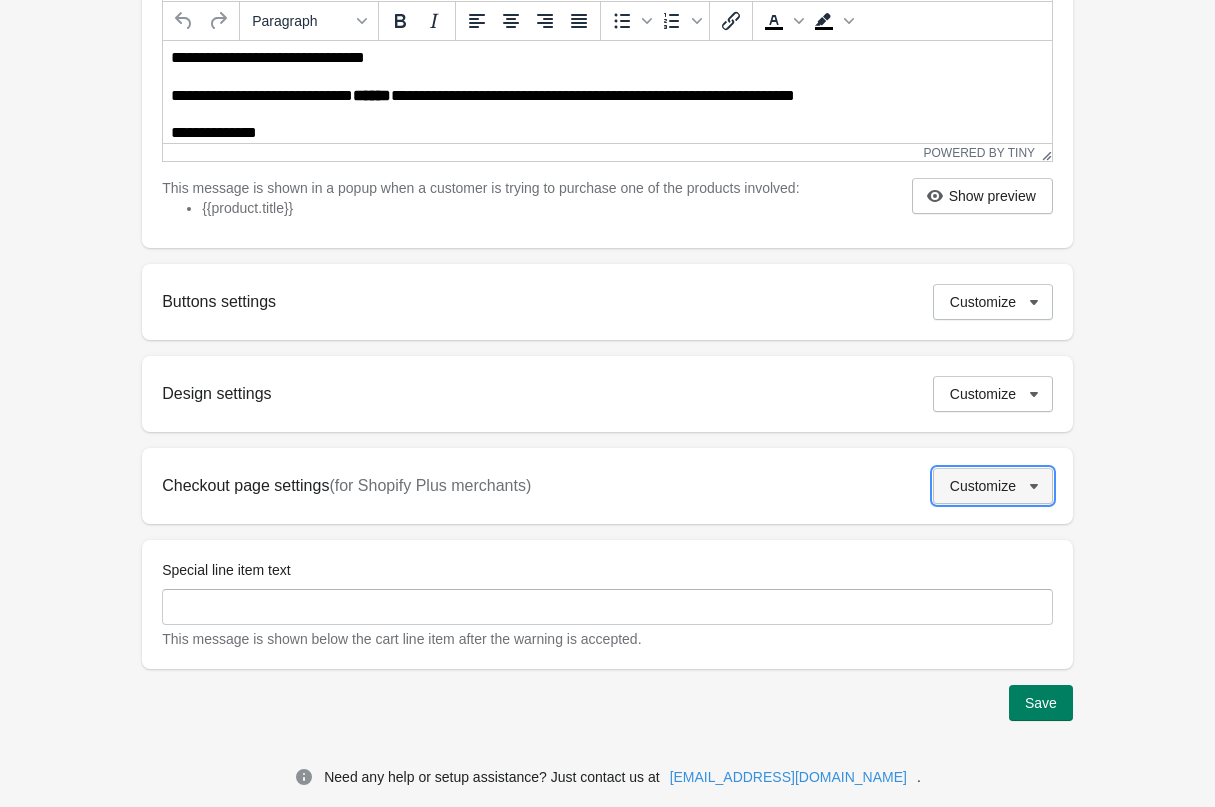 click on "Customize" at bounding box center [983, 486] 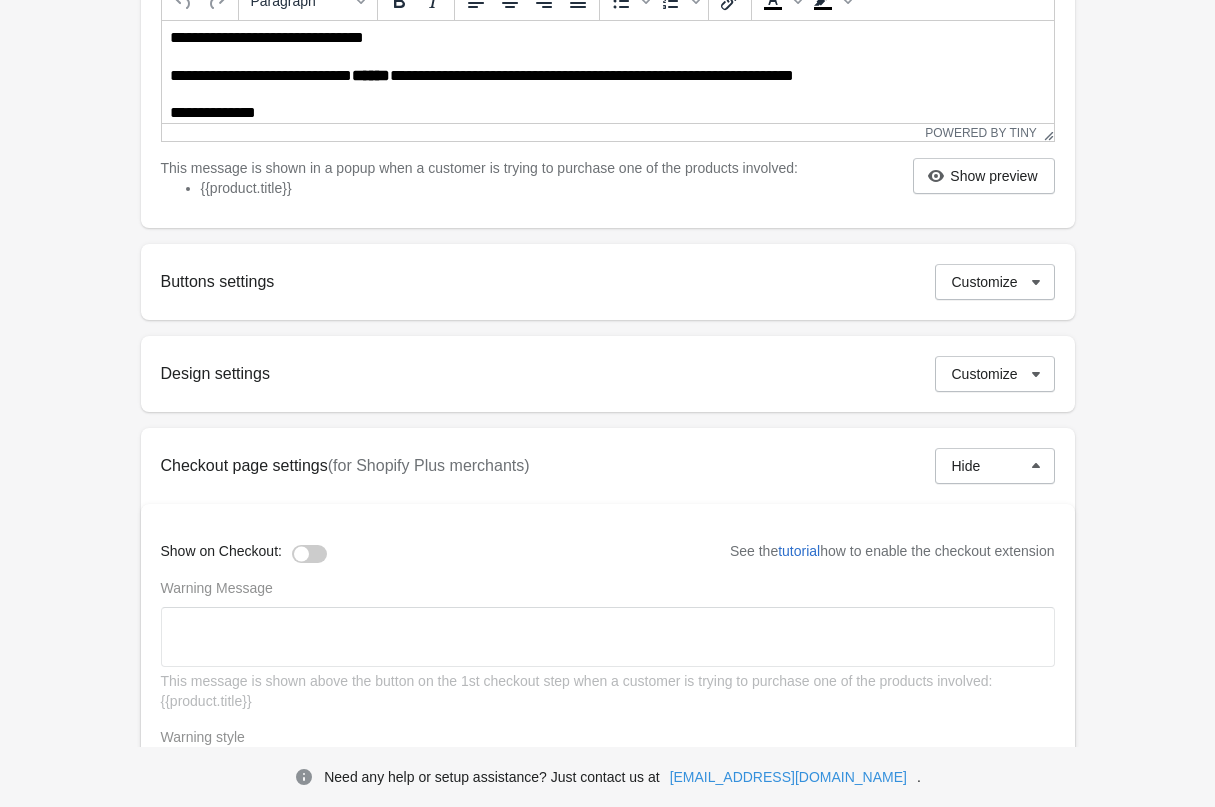 click at bounding box center [309, 554] 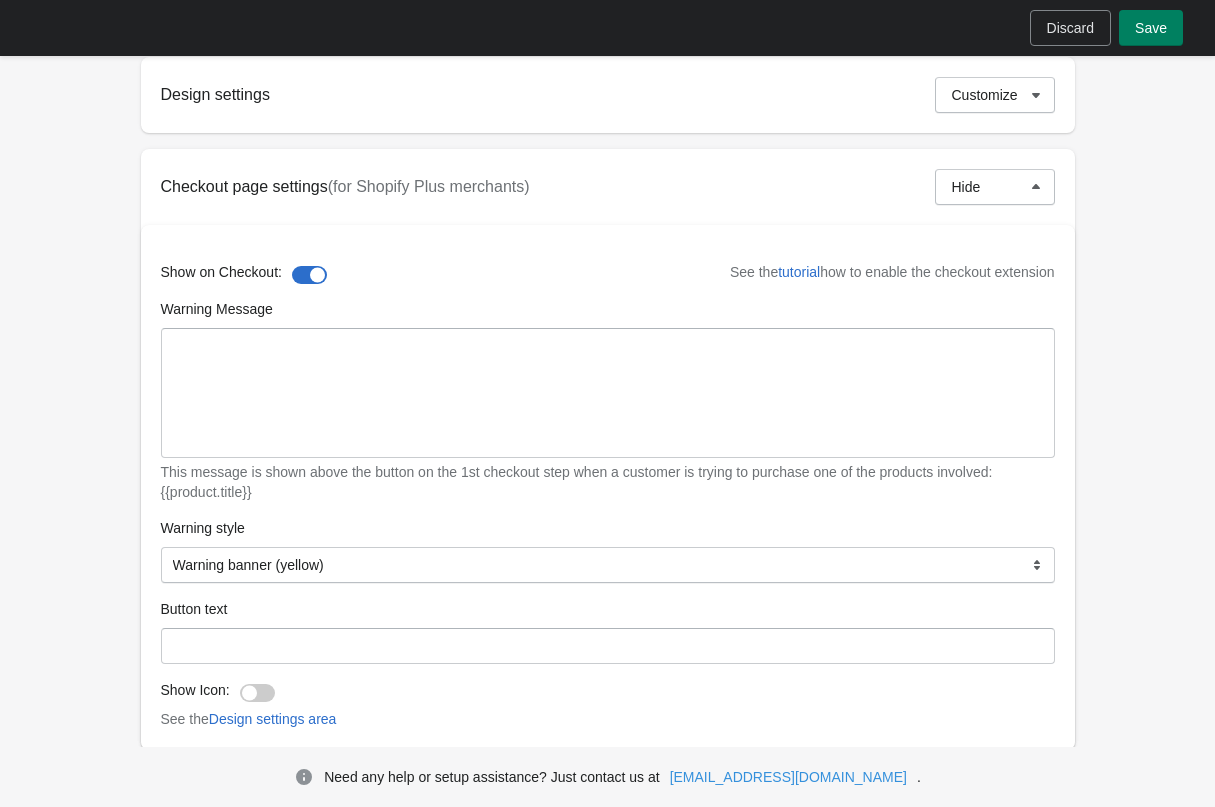 scroll, scrollTop: 1066, scrollLeft: 0, axis: vertical 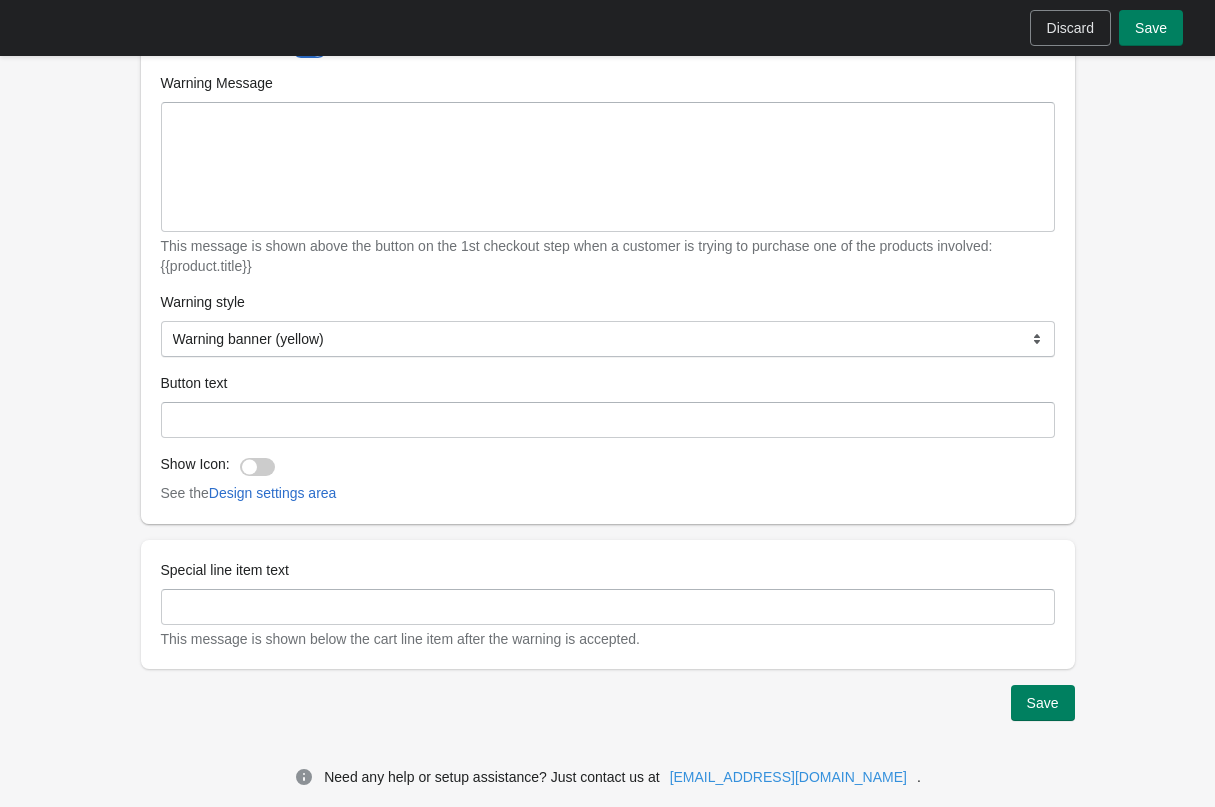 click at bounding box center [257, 467] 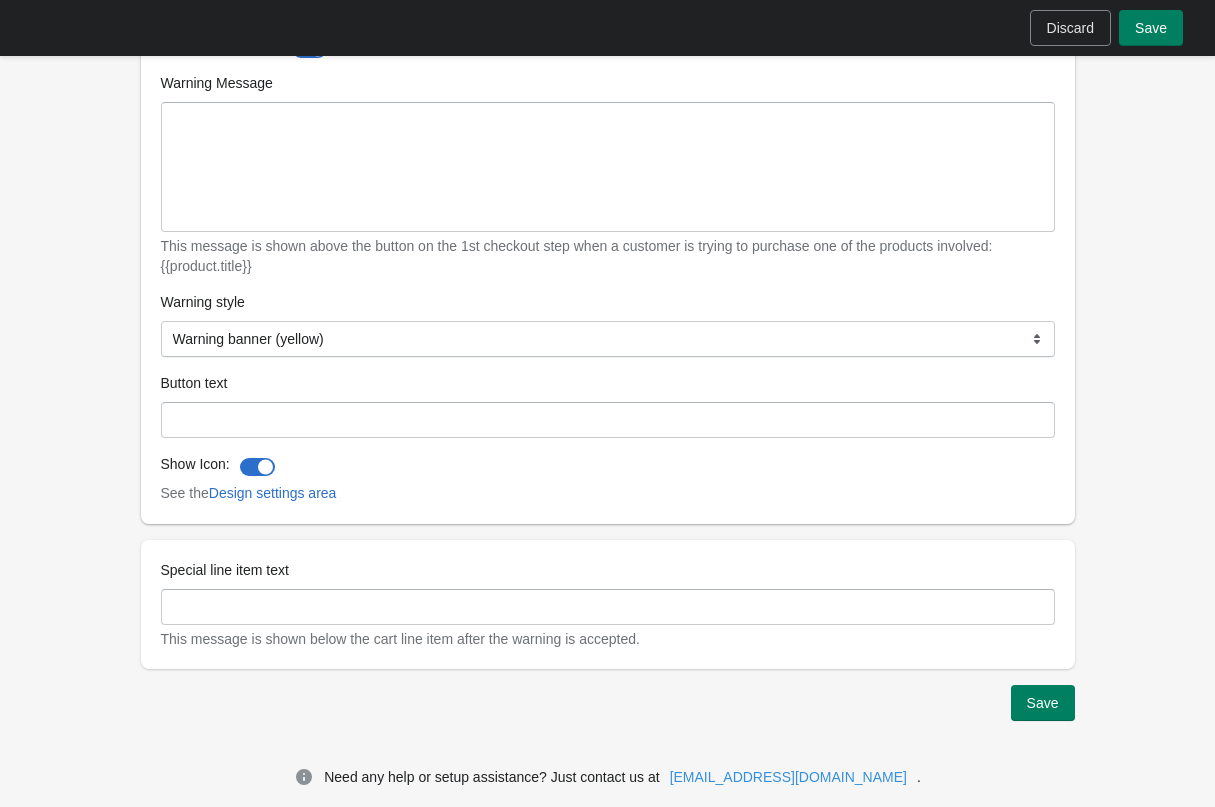 click at bounding box center (257, 467) 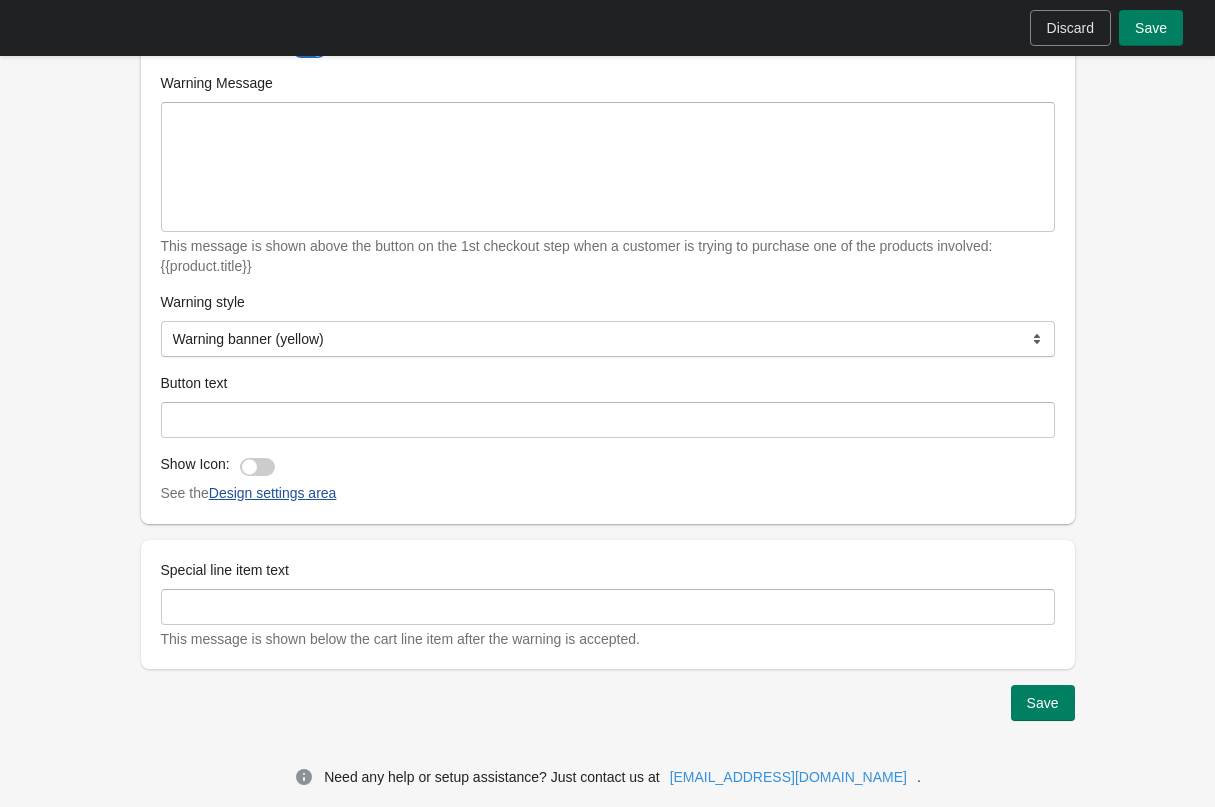 click on "Design settings area" at bounding box center [273, 493] 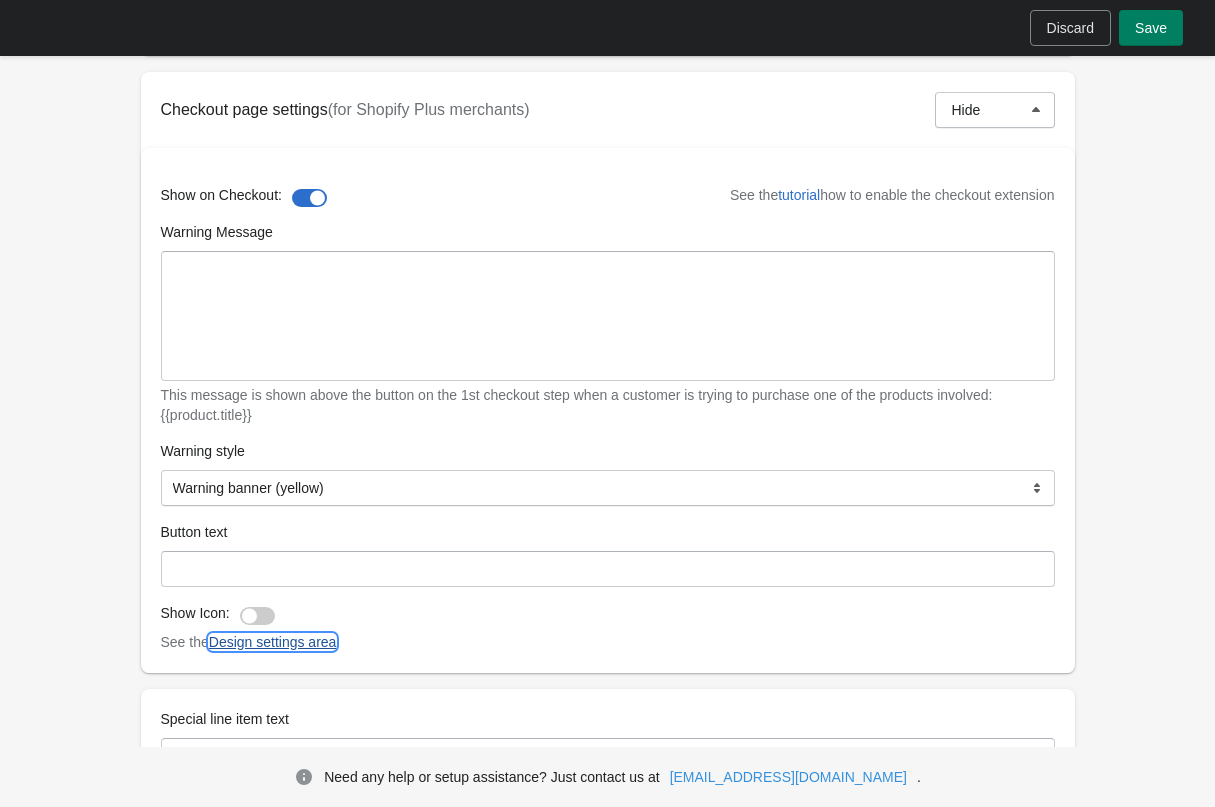 click on "Design settings area" at bounding box center [273, 642] 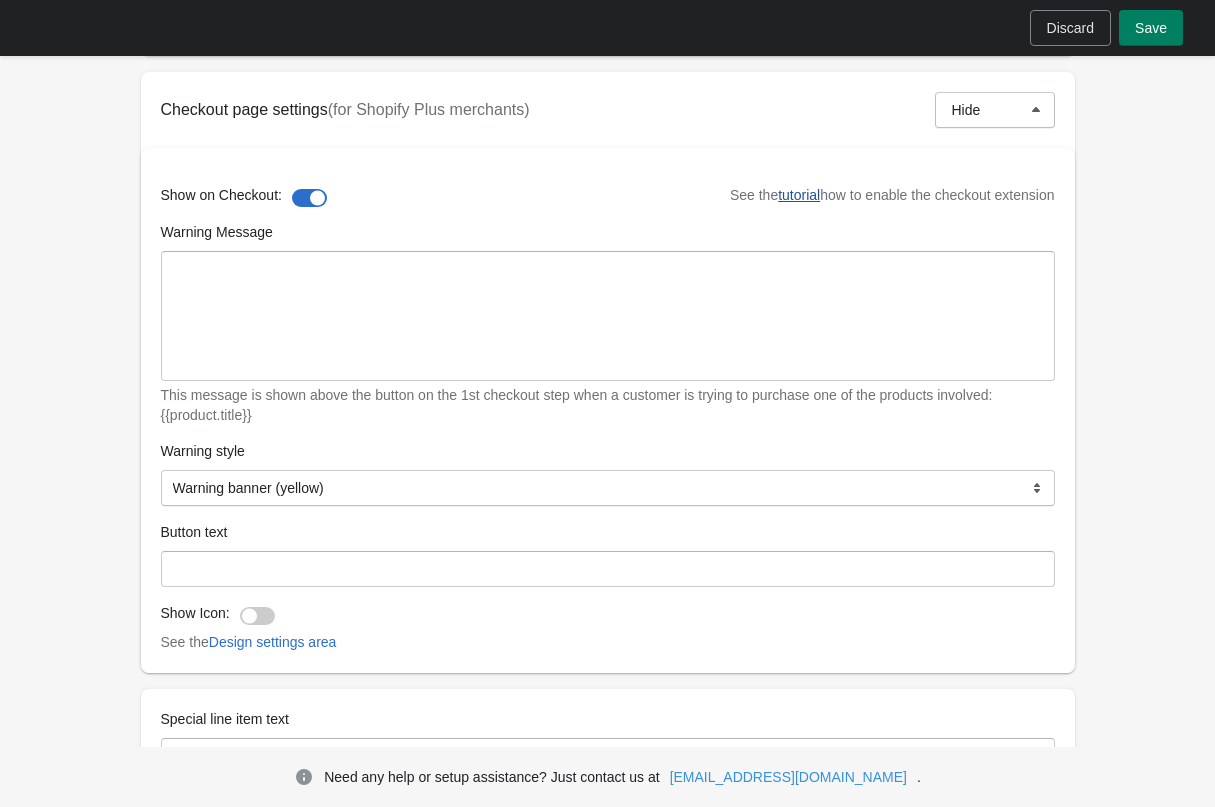 click on "tutorial" at bounding box center [799, 195] 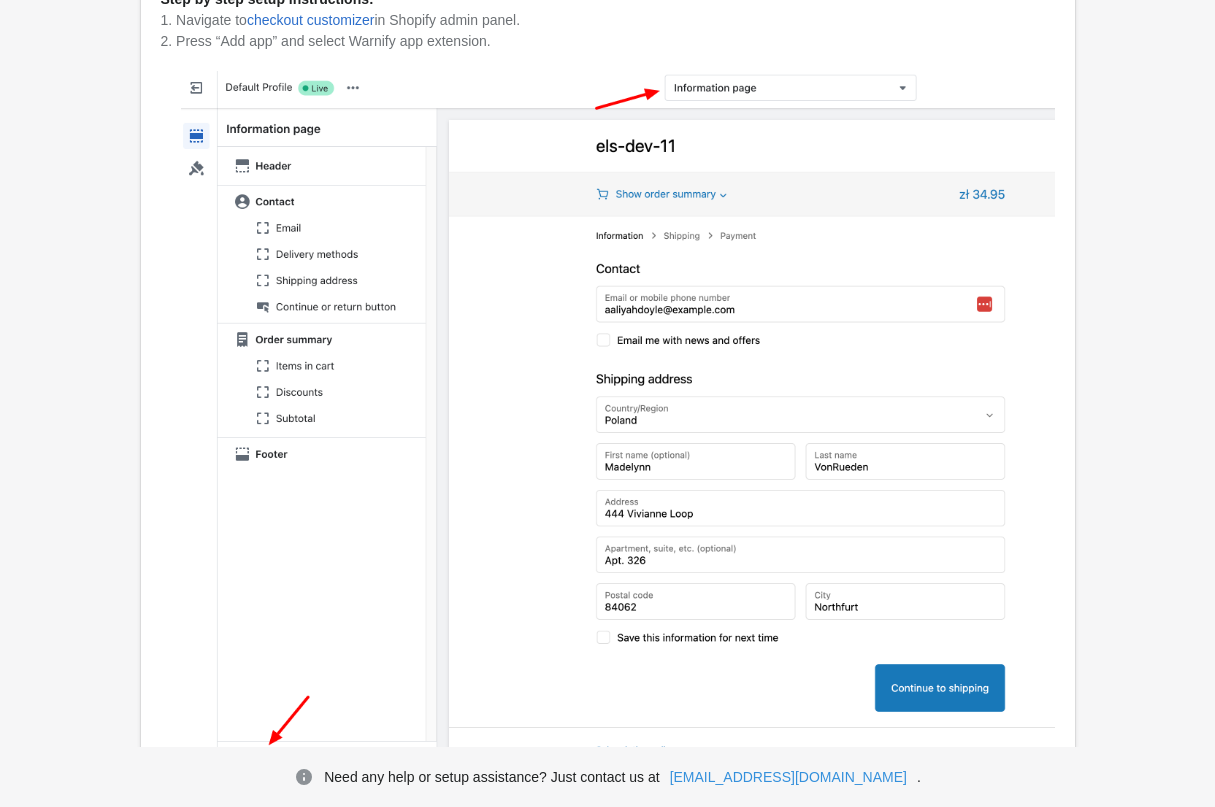 scroll, scrollTop: 0, scrollLeft: 0, axis: both 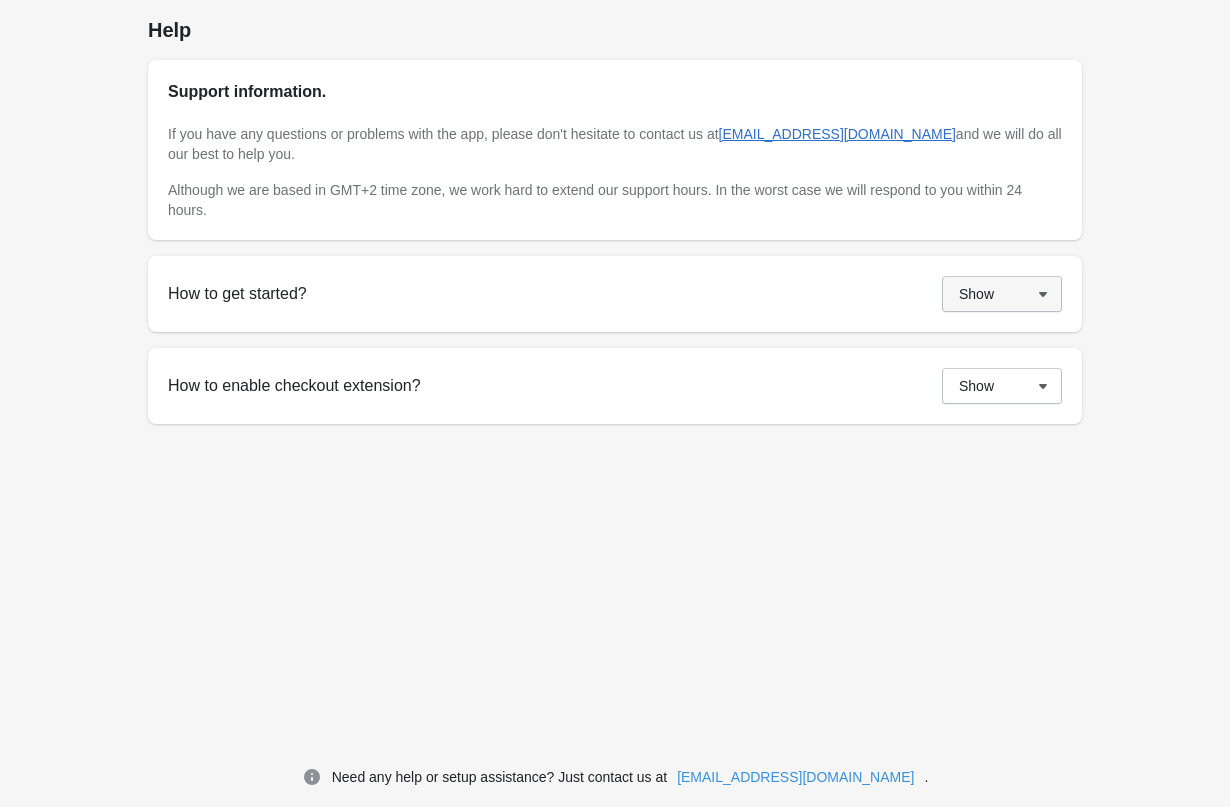 click on "Show" at bounding box center [1002, 294] 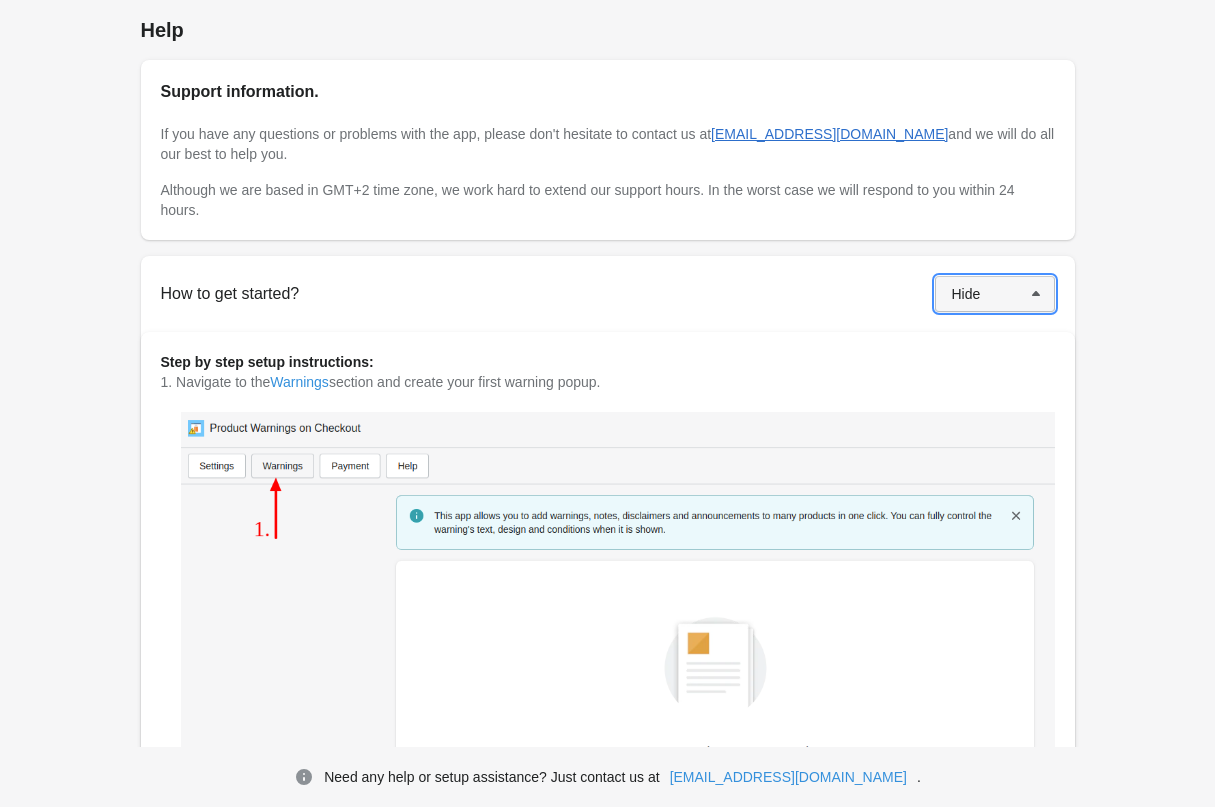 click 